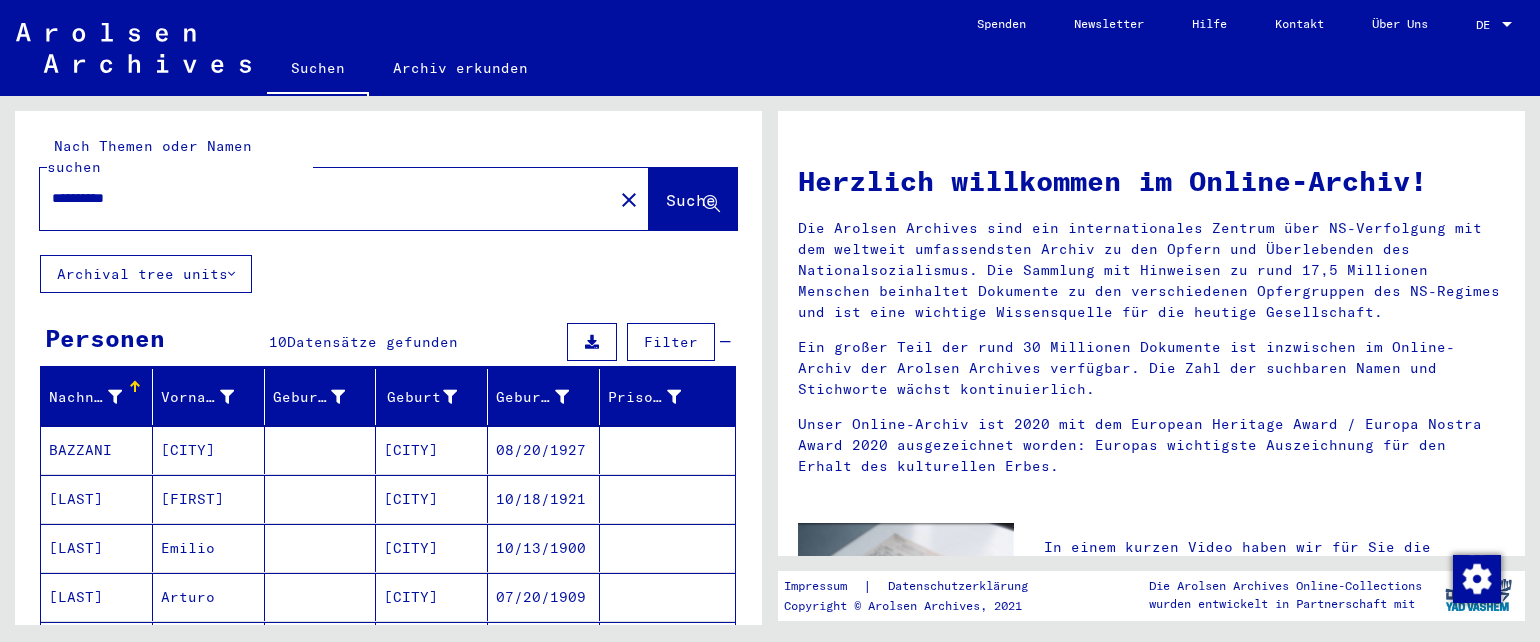 scroll, scrollTop: 0, scrollLeft: 0, axis: both 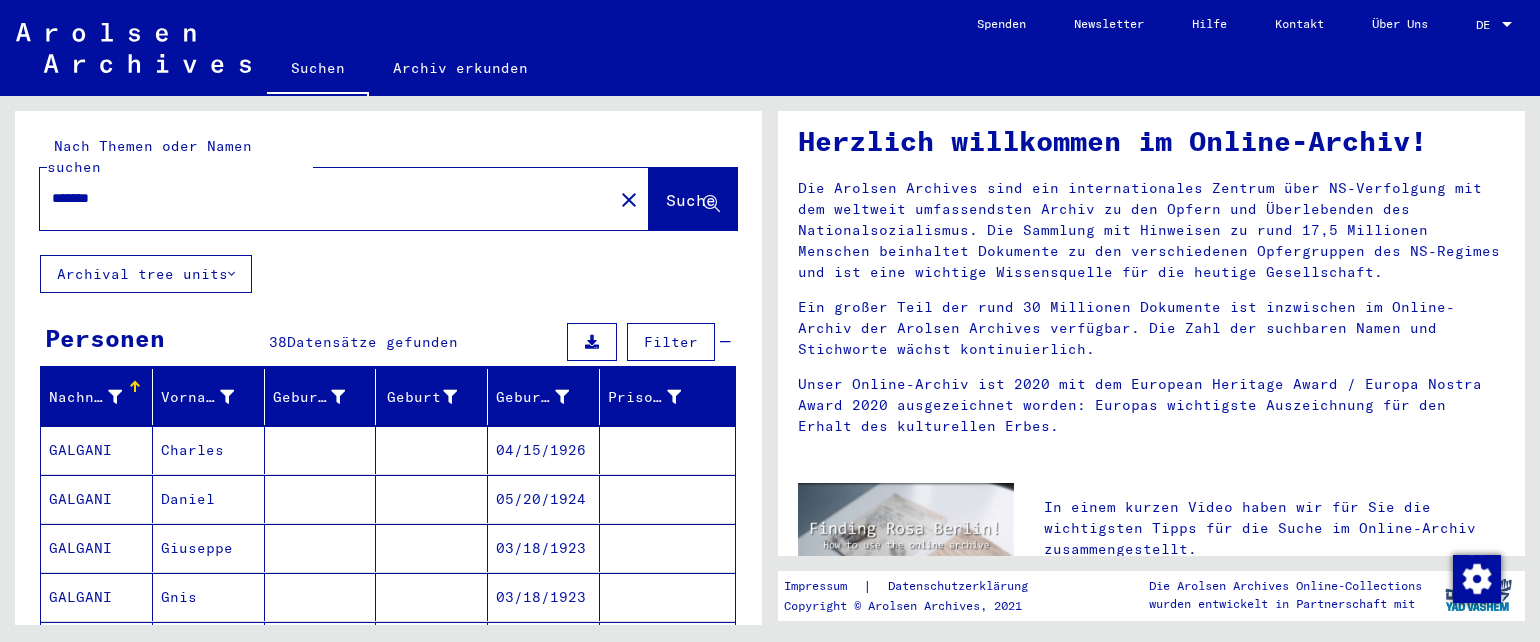 click on "*******" at bounding box center (320, 198) 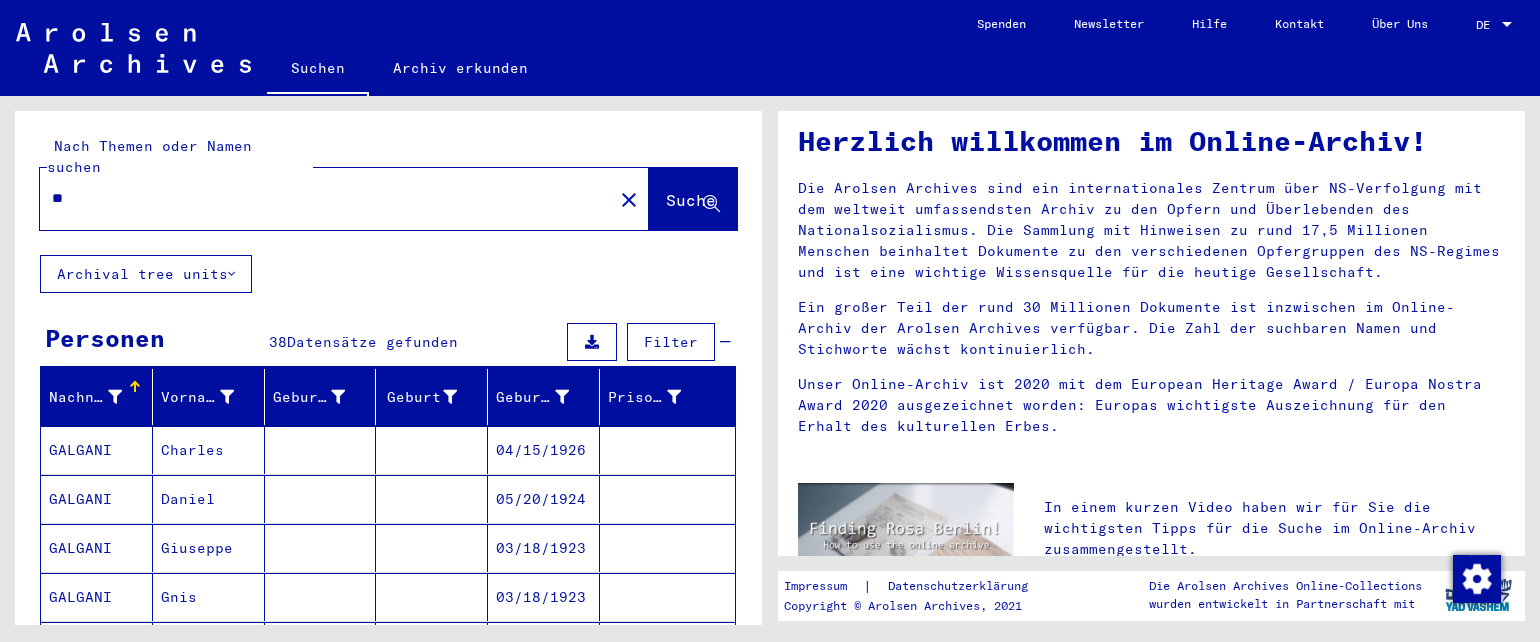 type on "*" 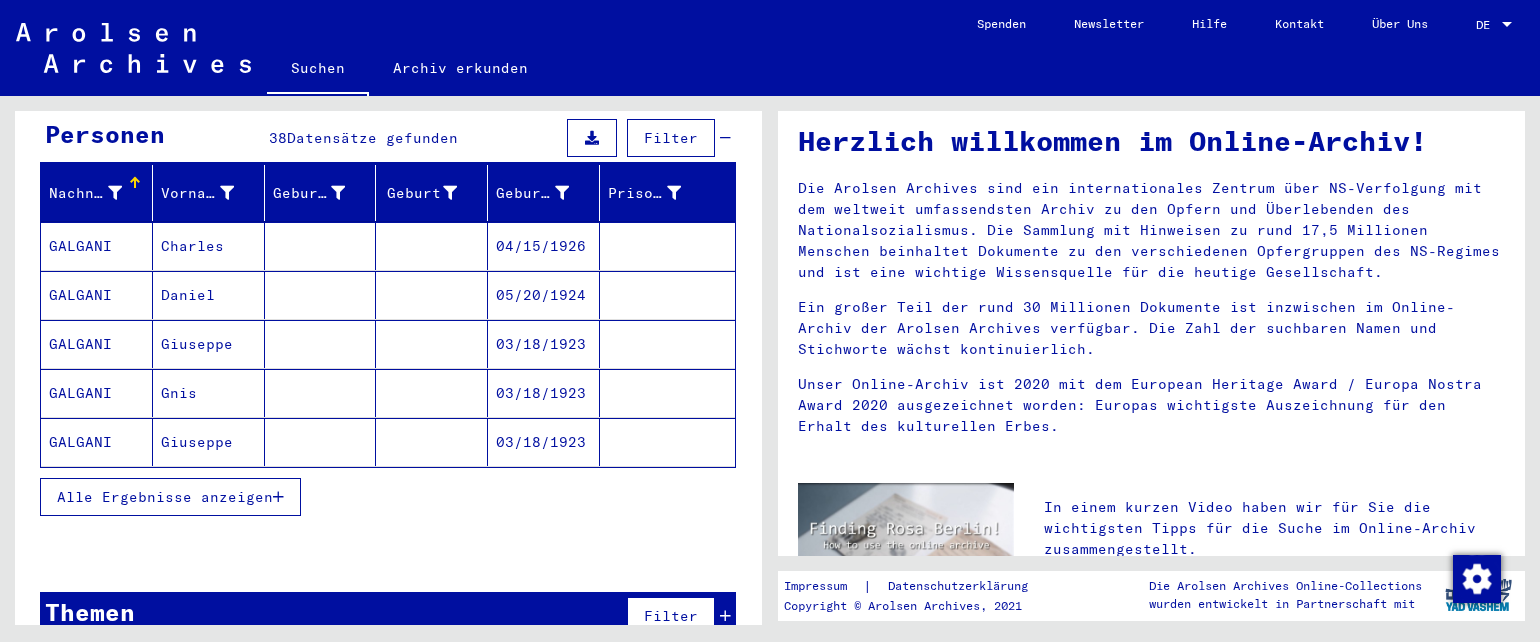 scroll, scrollTop: 216, scrollLeft: 0, axis: vertical 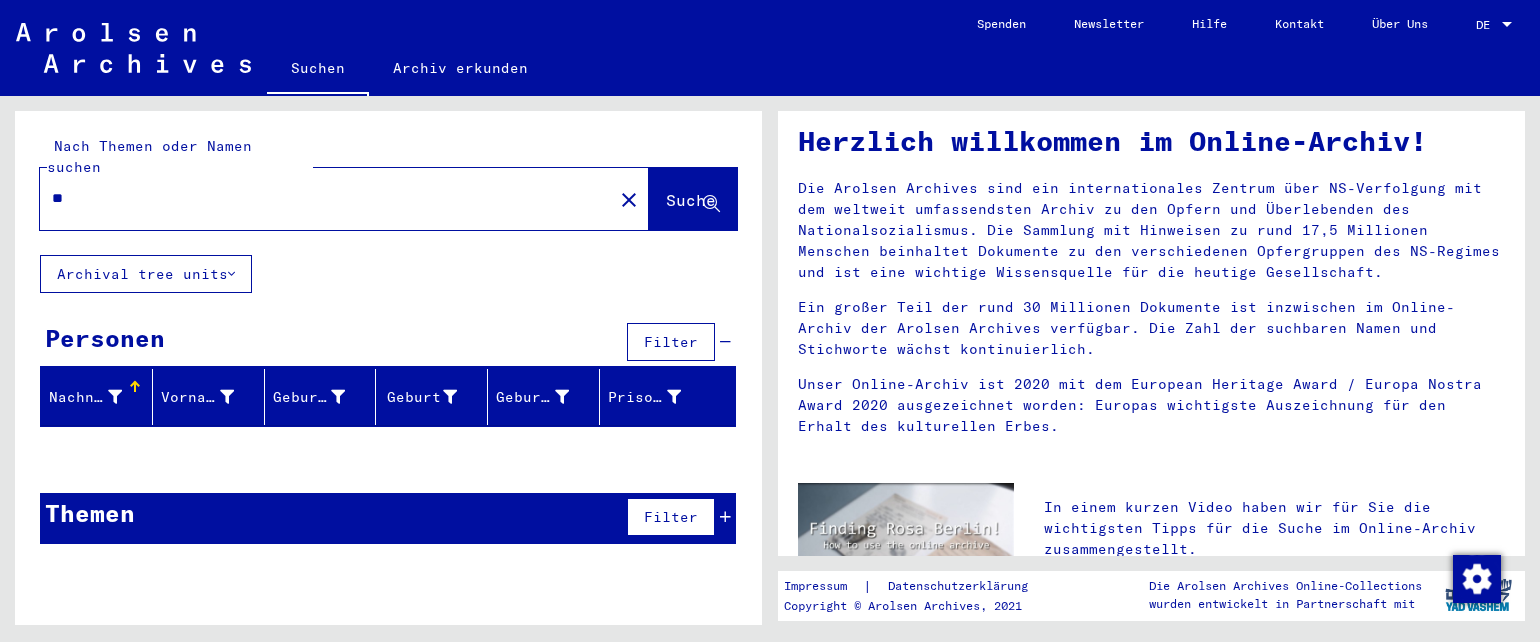 type on "*" 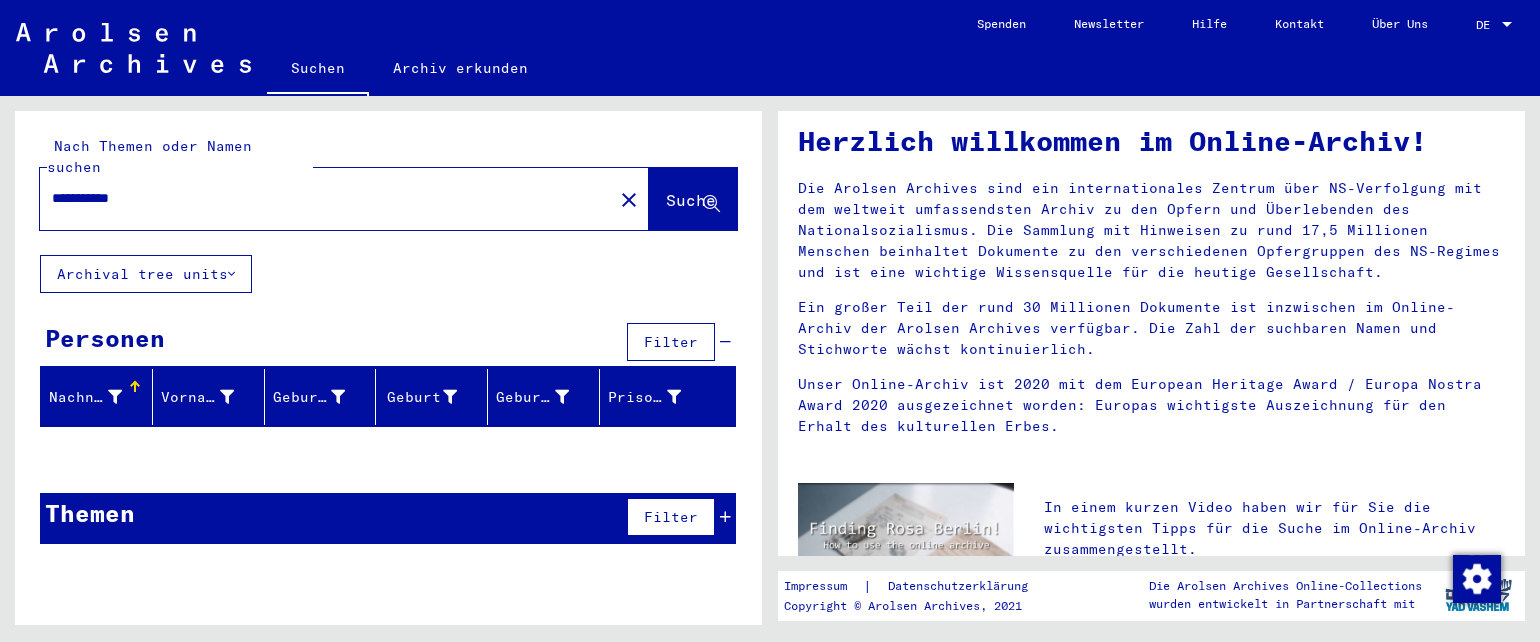 type on "**********" 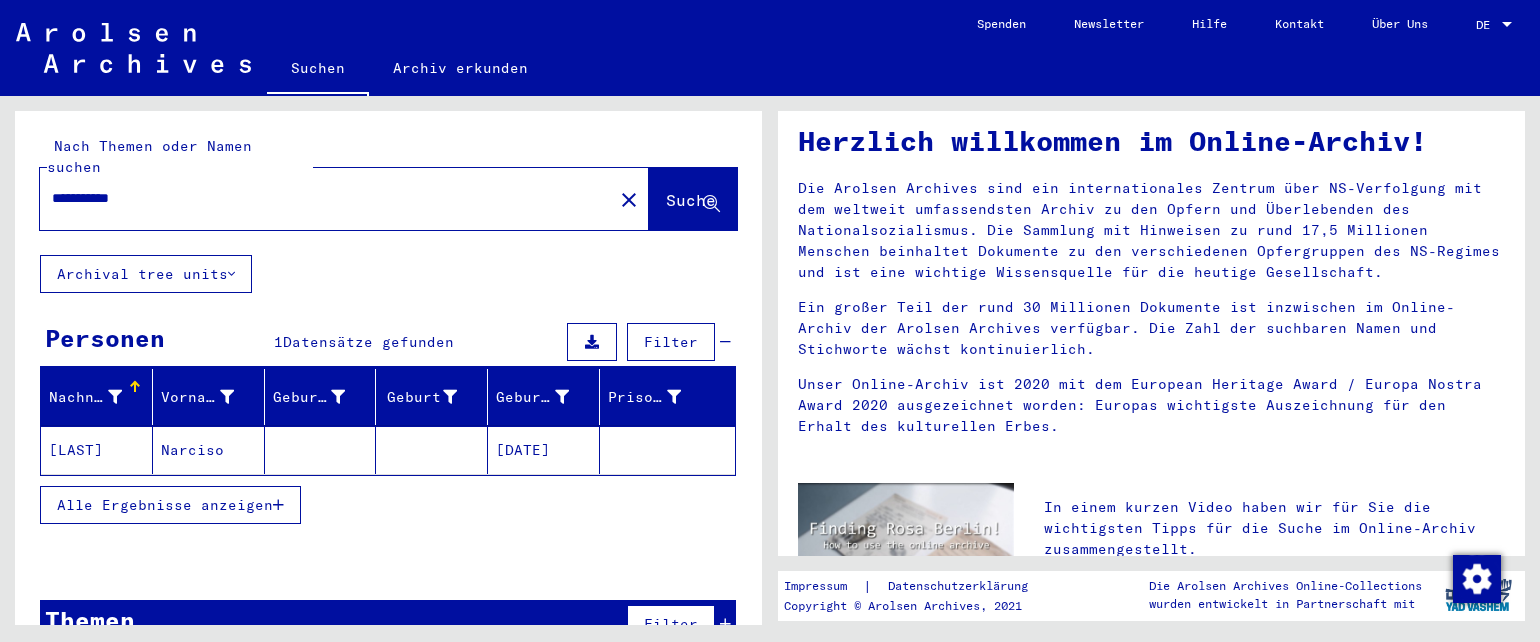 click at bounding box center (278, 505) 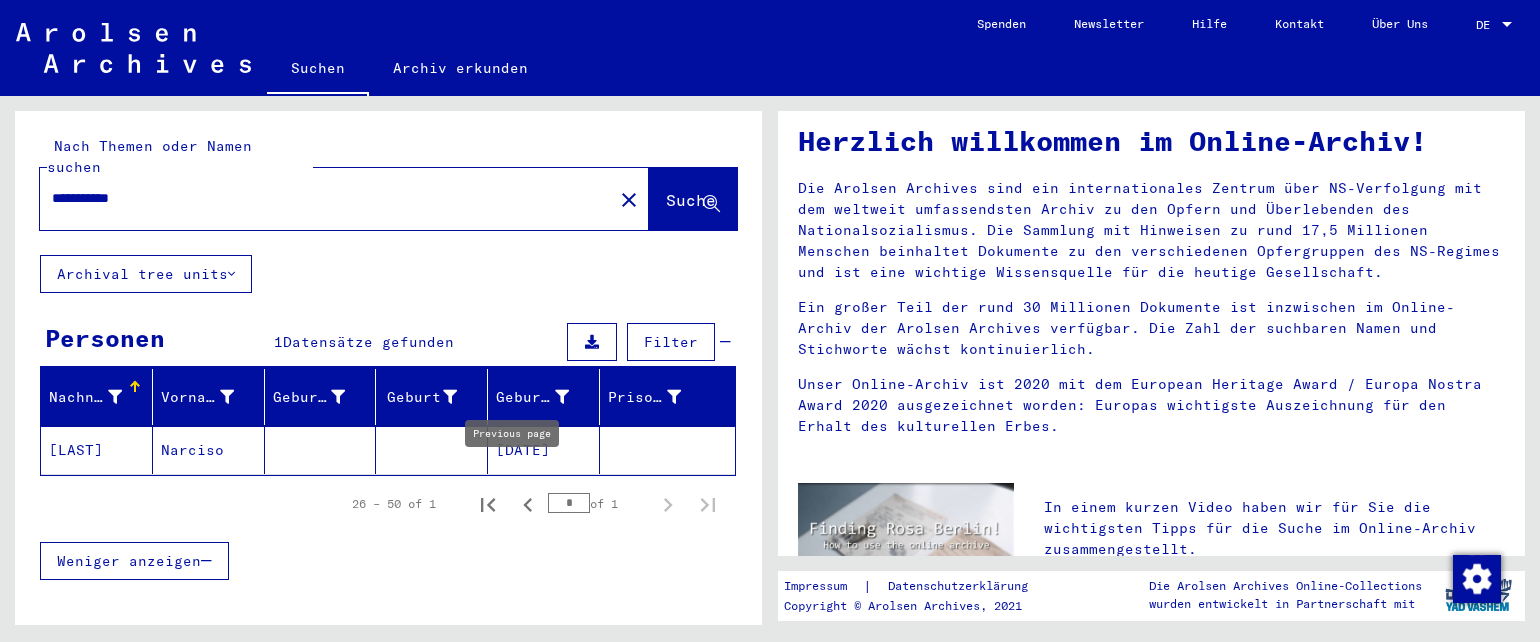 click on "[NUMBER] – [NUMBER] of [NUMBER]" at bounding box center (528, 504) 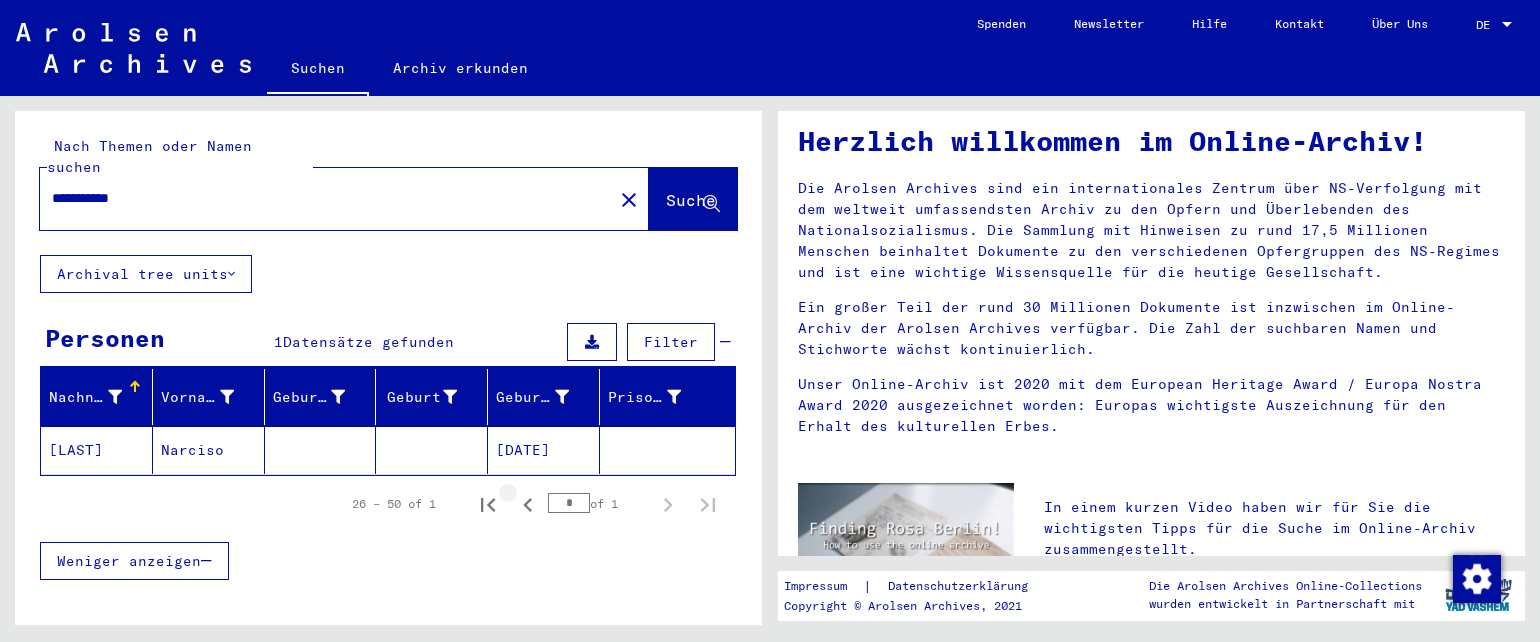 click 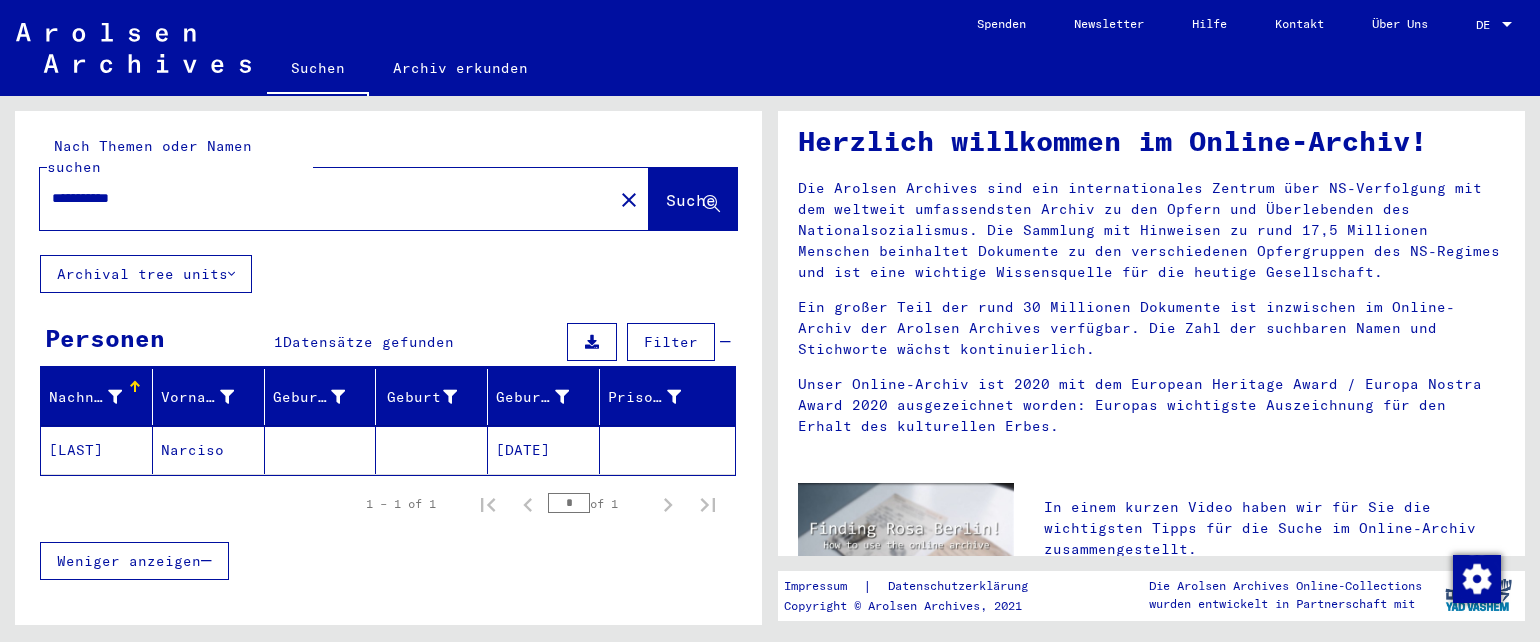 click on "**********" at bounding box center (320, 198) 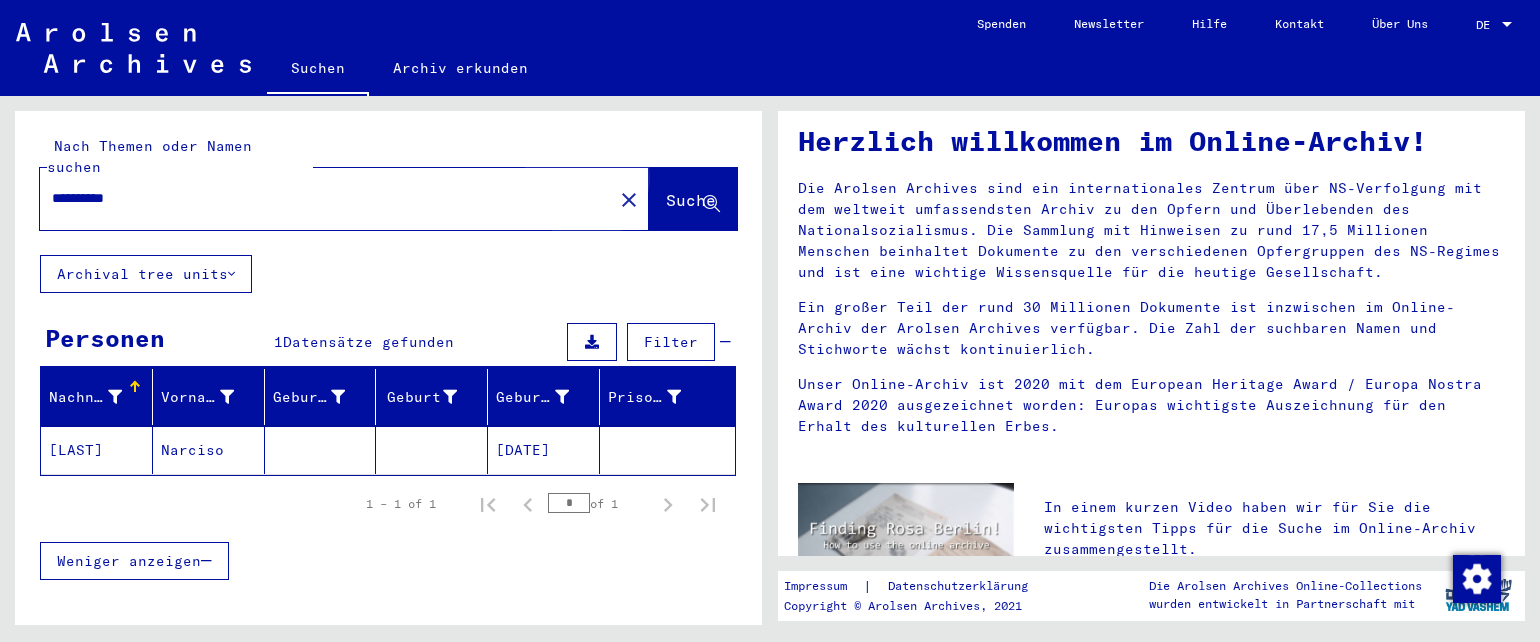 click on "Suche" 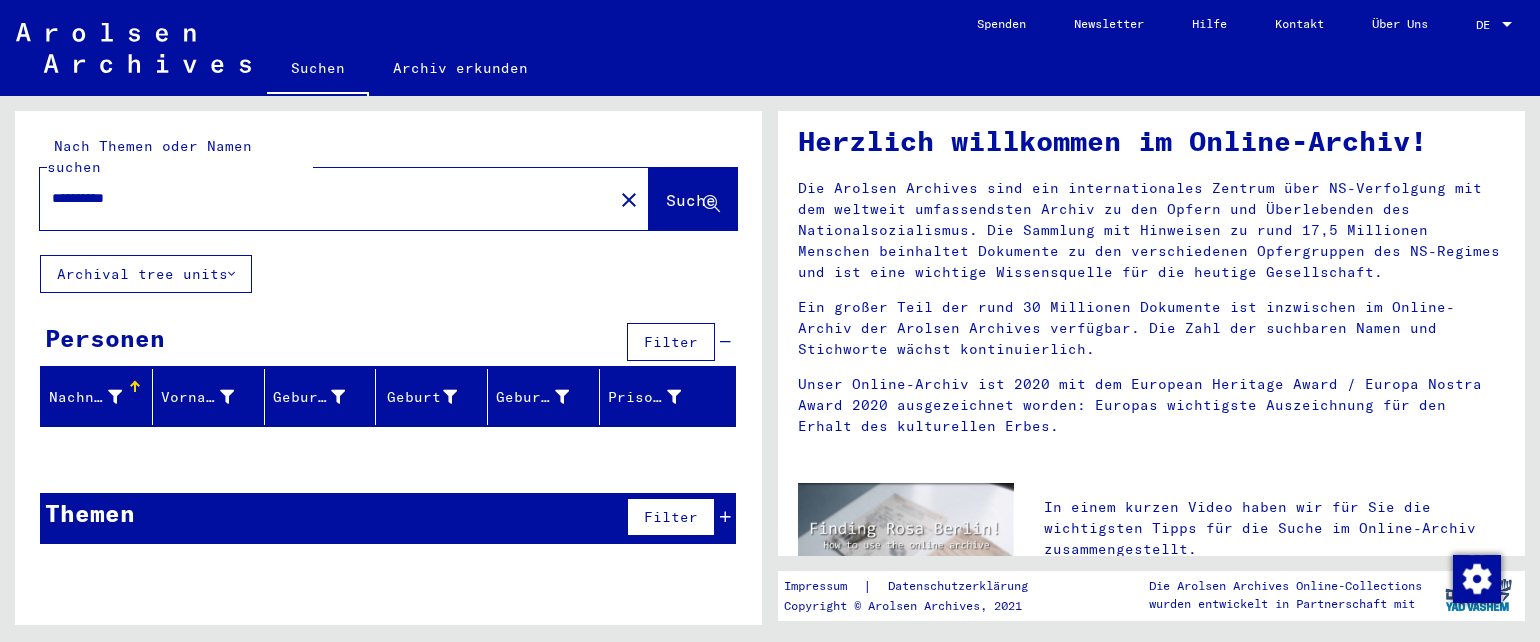click on "**********" at bounding box center (320, 198) 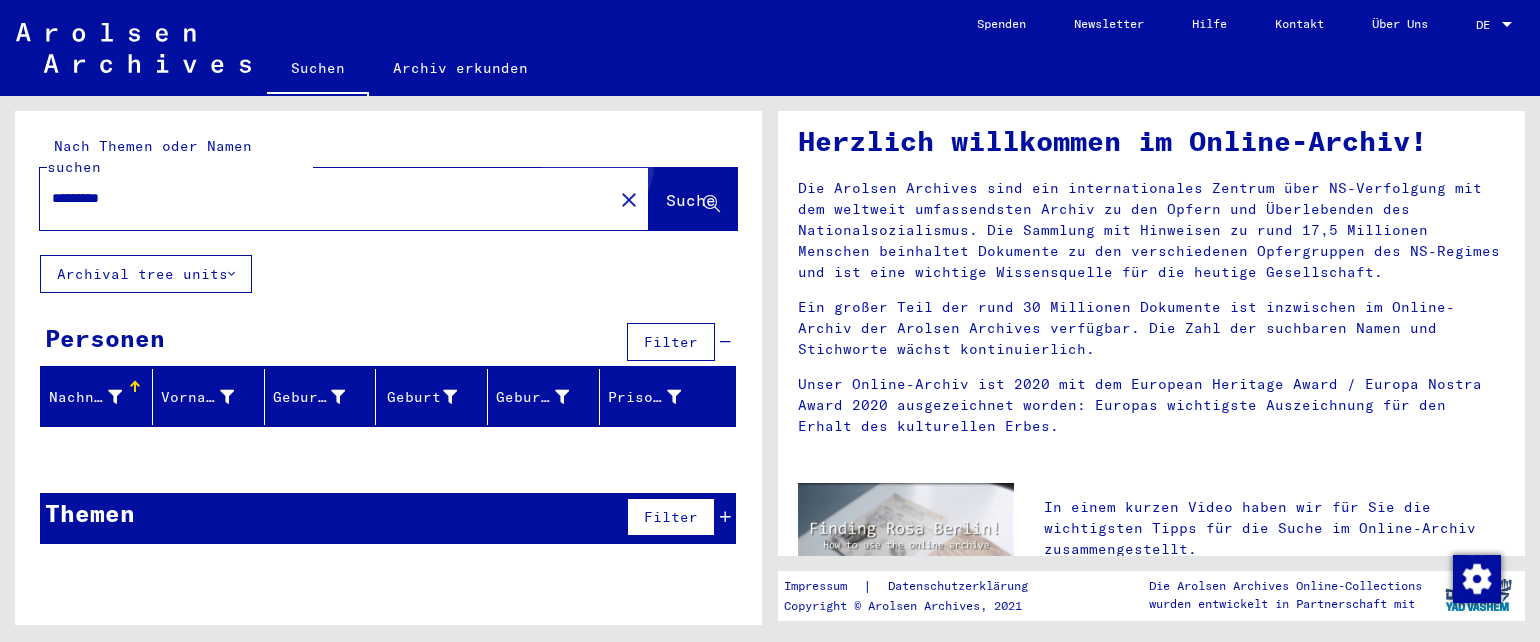 click on "Suche" 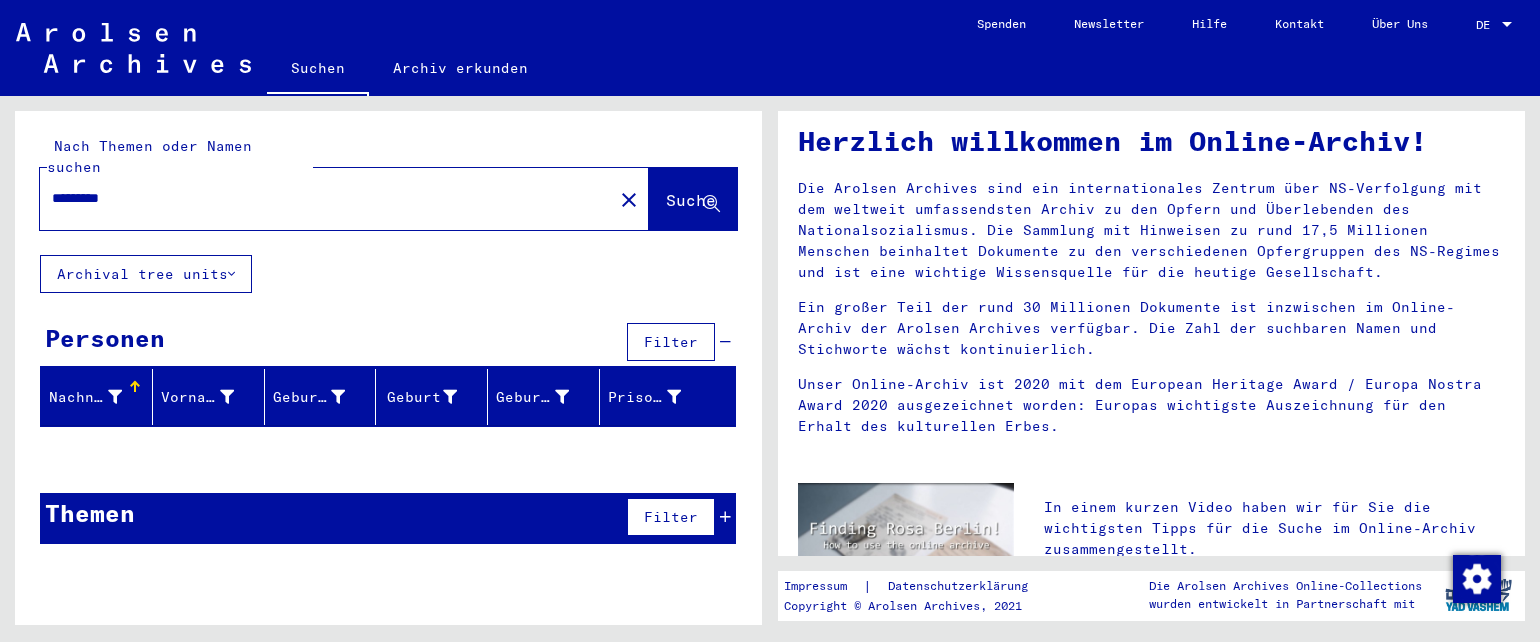 click on "*********" at bounding box center [320, 198] 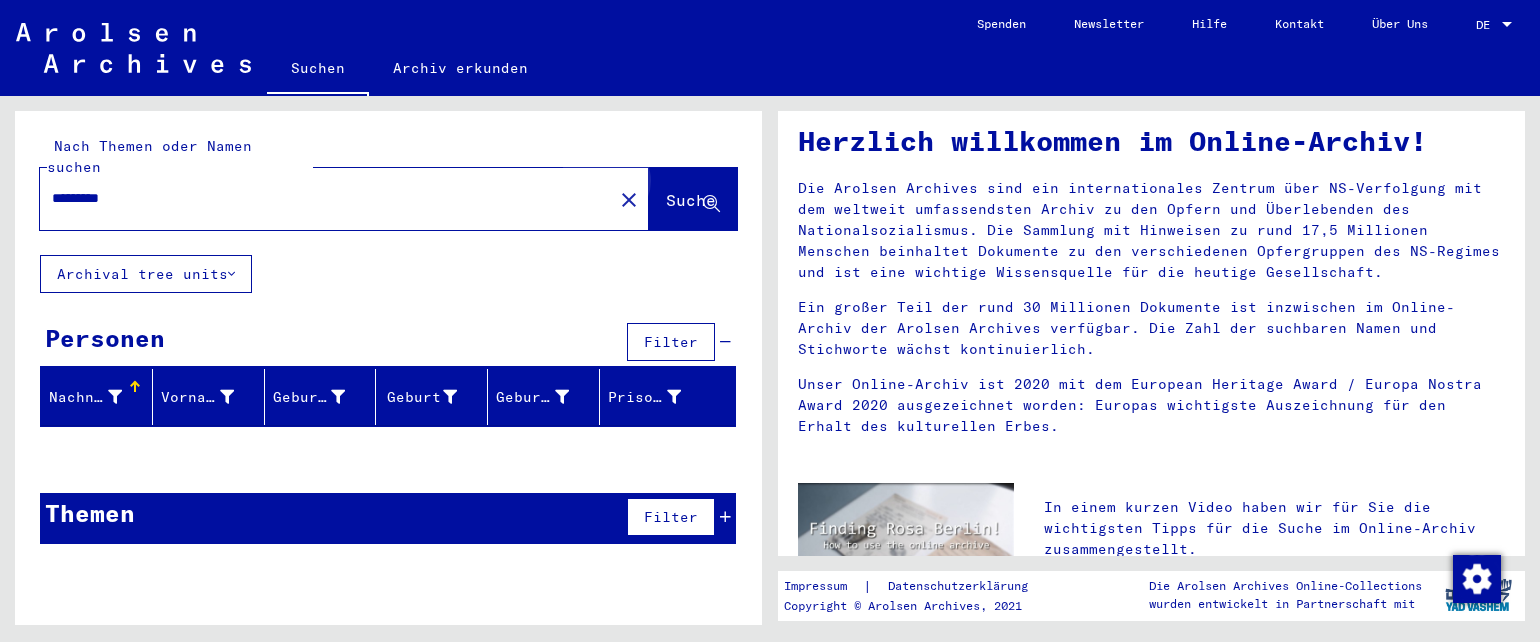 click on "Suche" 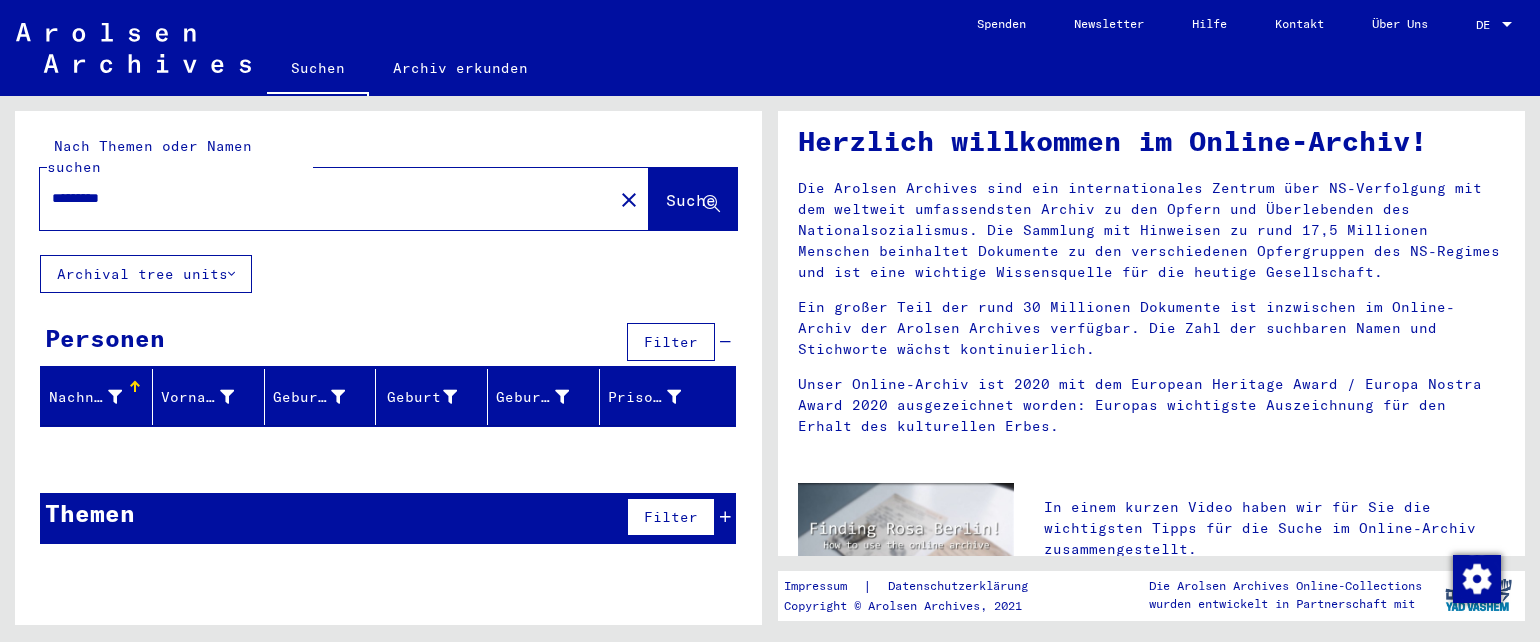 click on "*********" at bounding box center [320, 198] 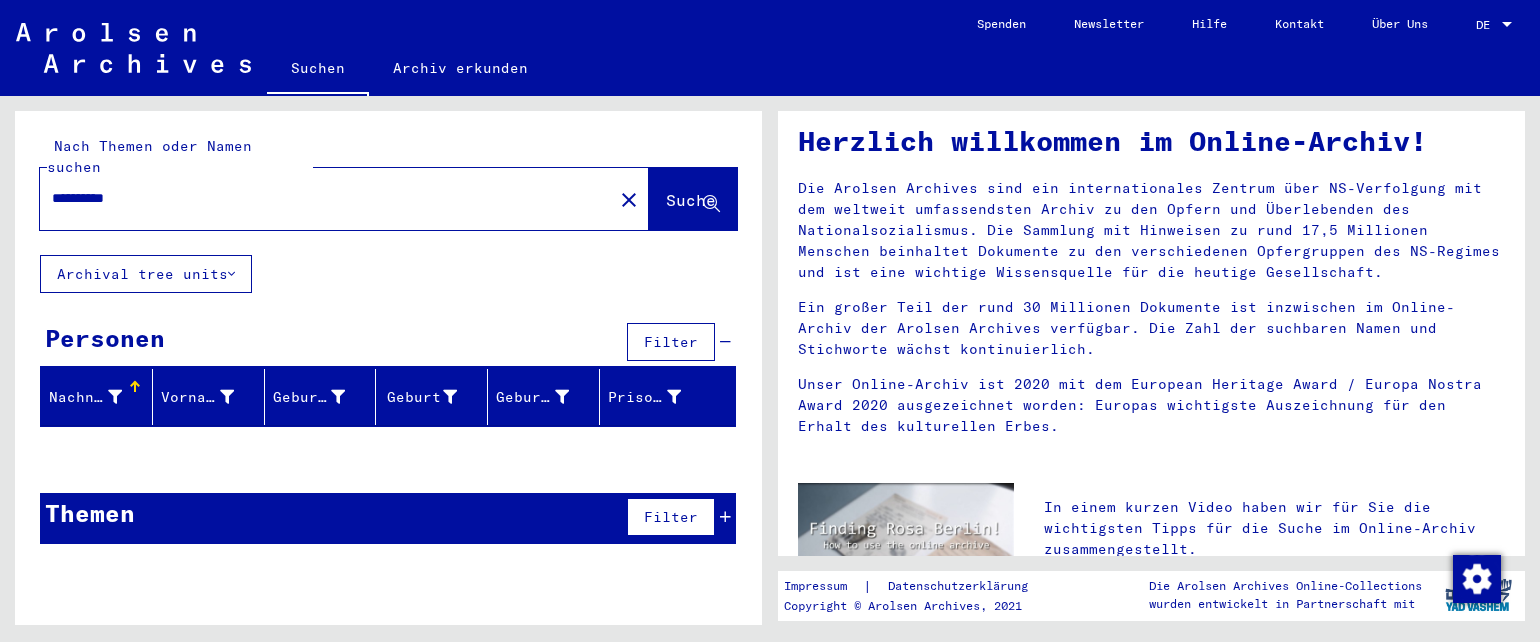 click on "Suche" 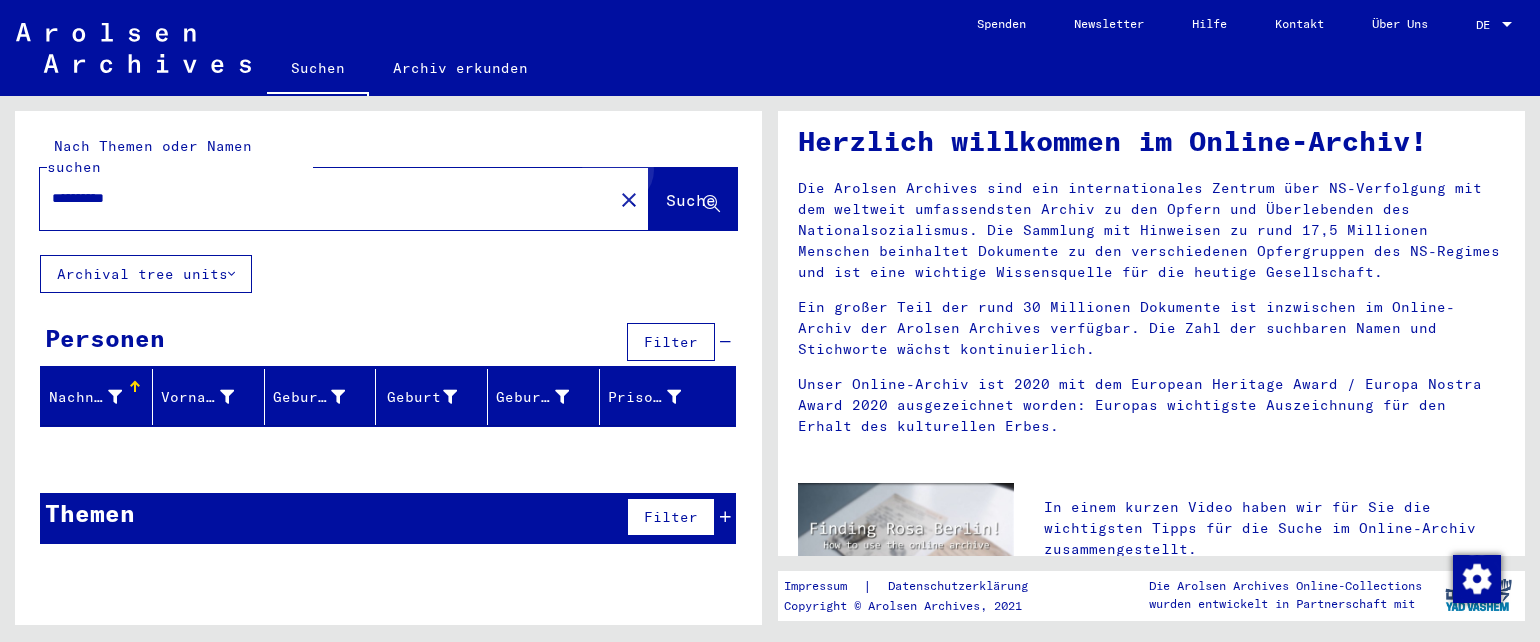 click on "Suche" 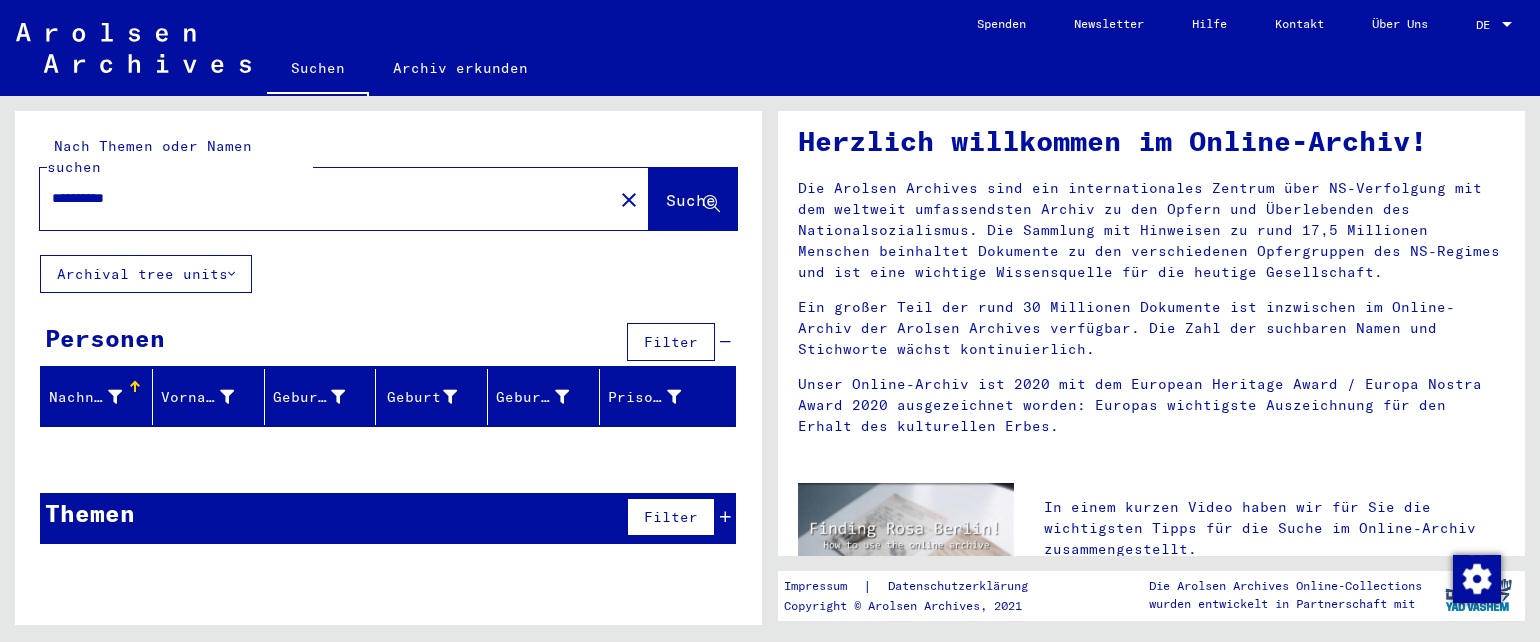 click on "**********" at bounding box center [320, 198] 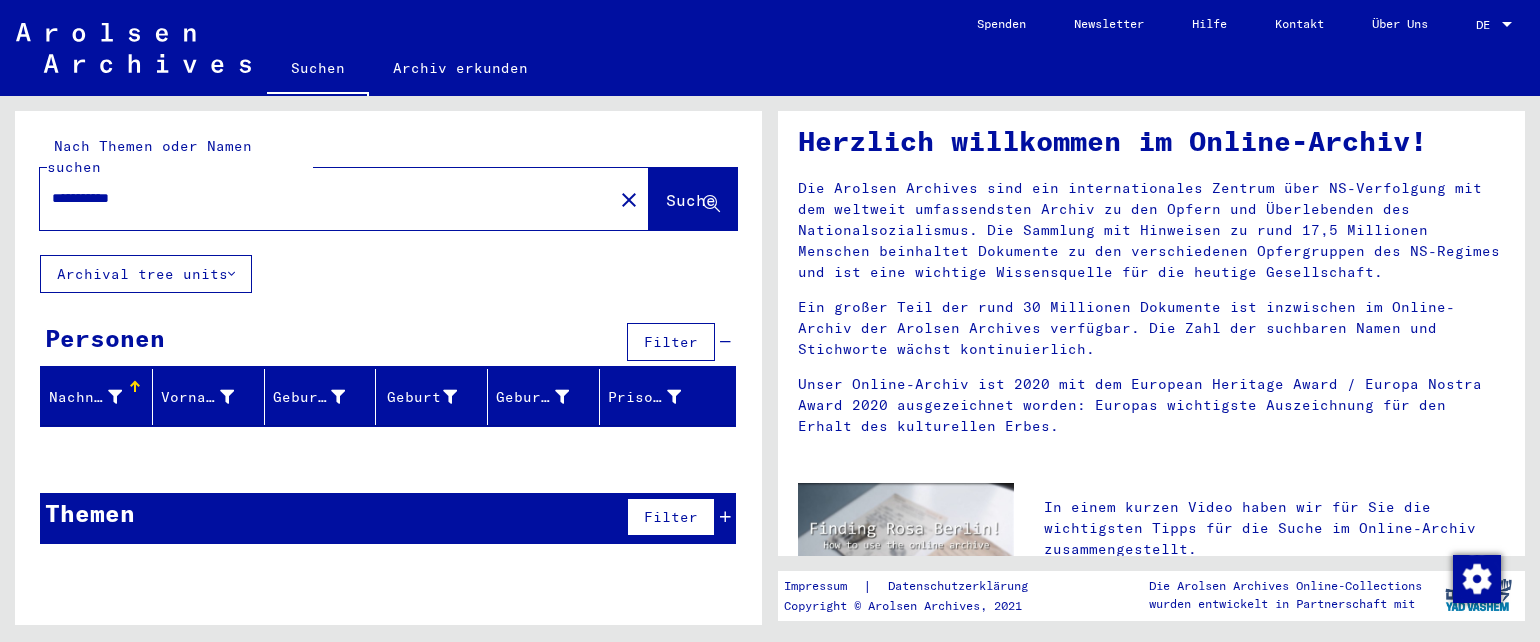 click on "**********" at bounding box center (320, 198) 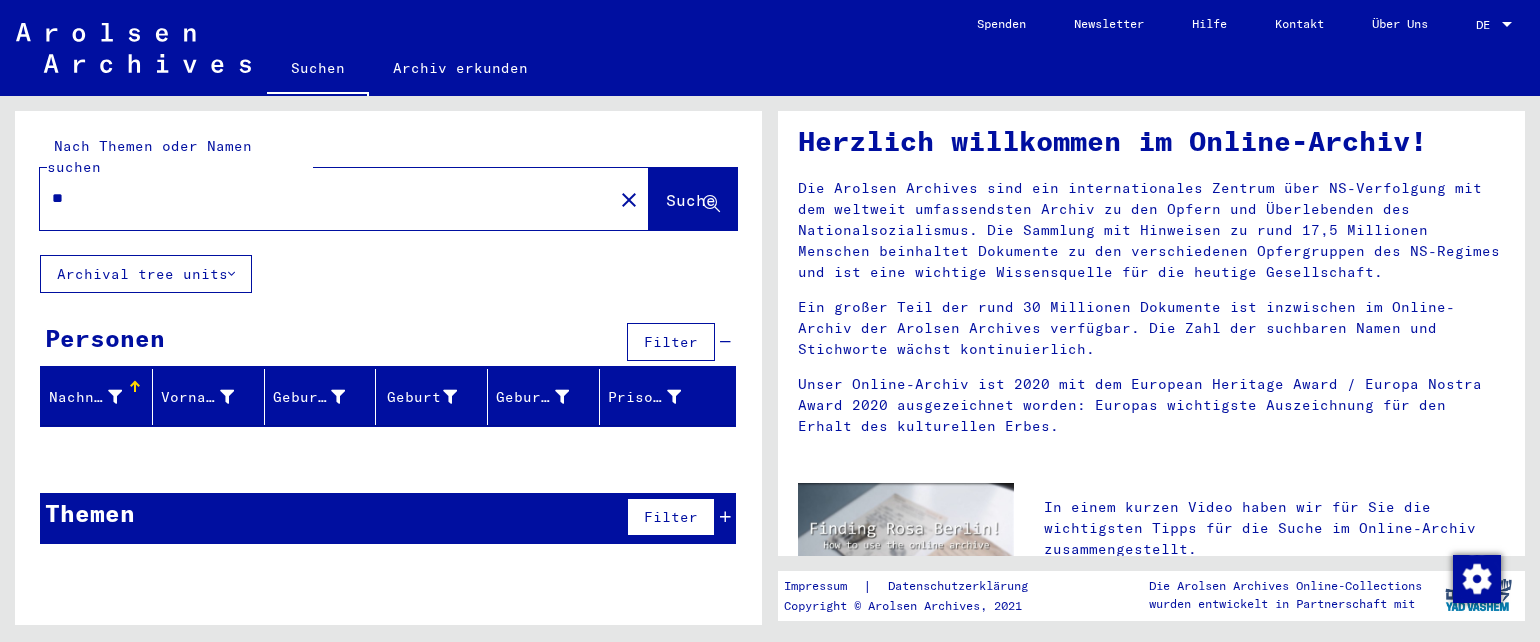 type on "*" 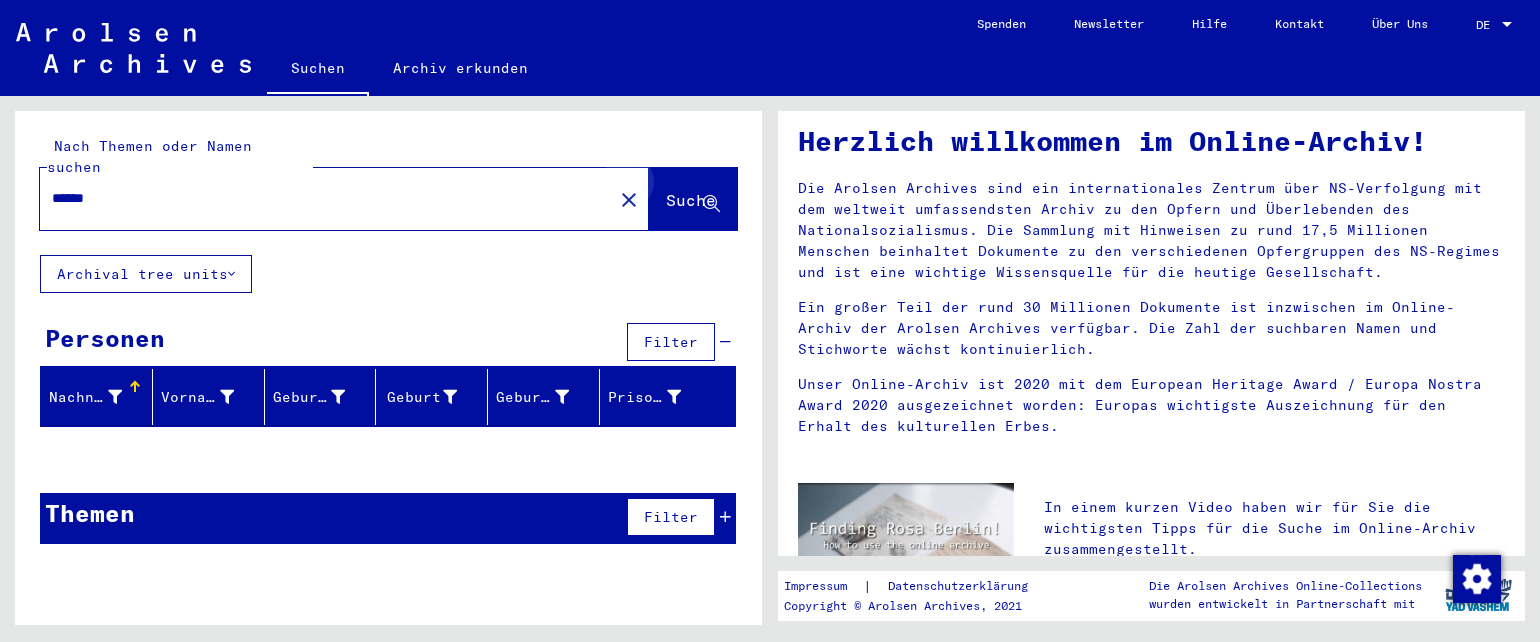 click on "Suche" 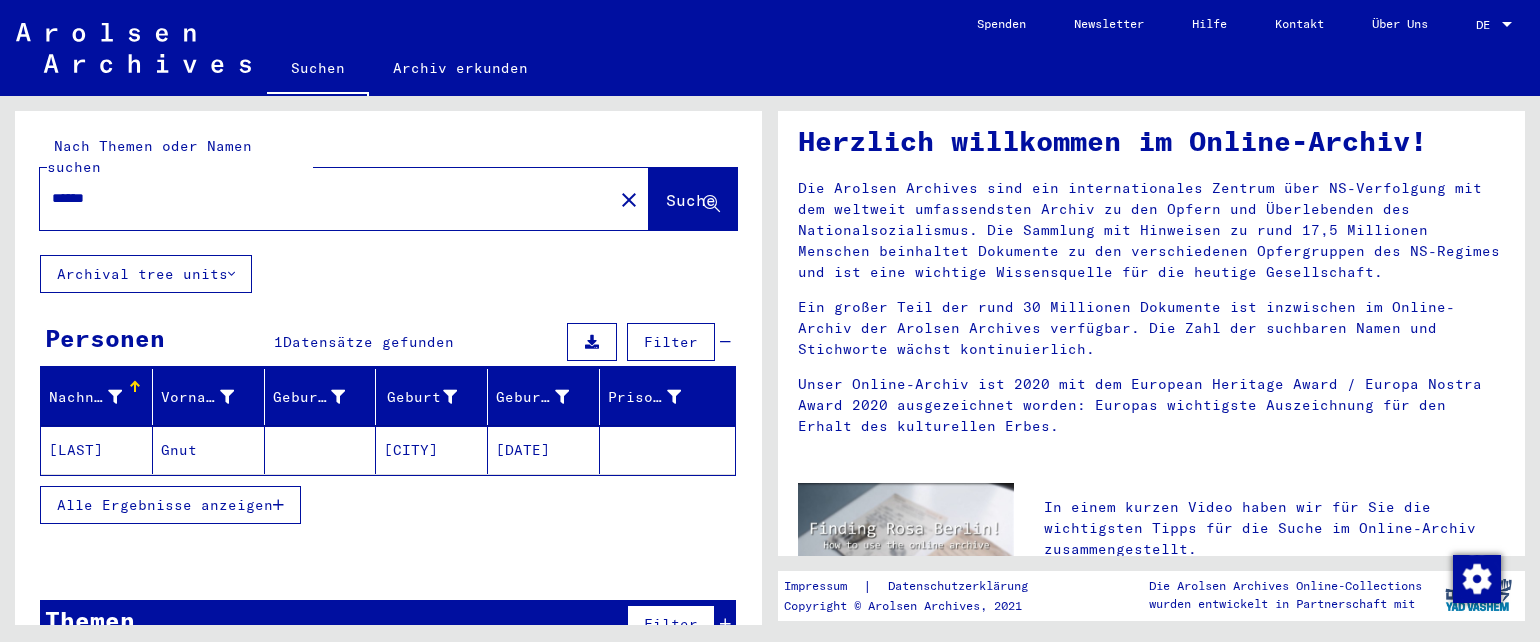 click on "******" at bounding box center (320, 198) 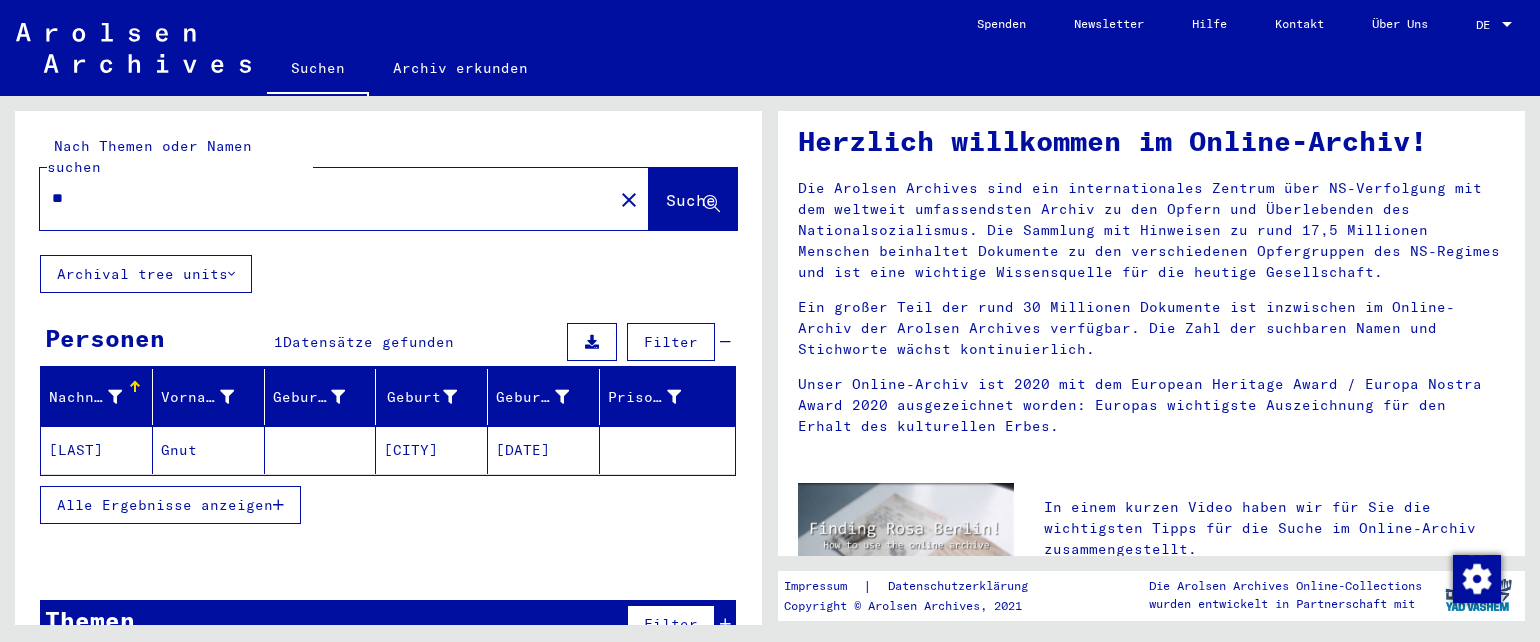 type on "*" 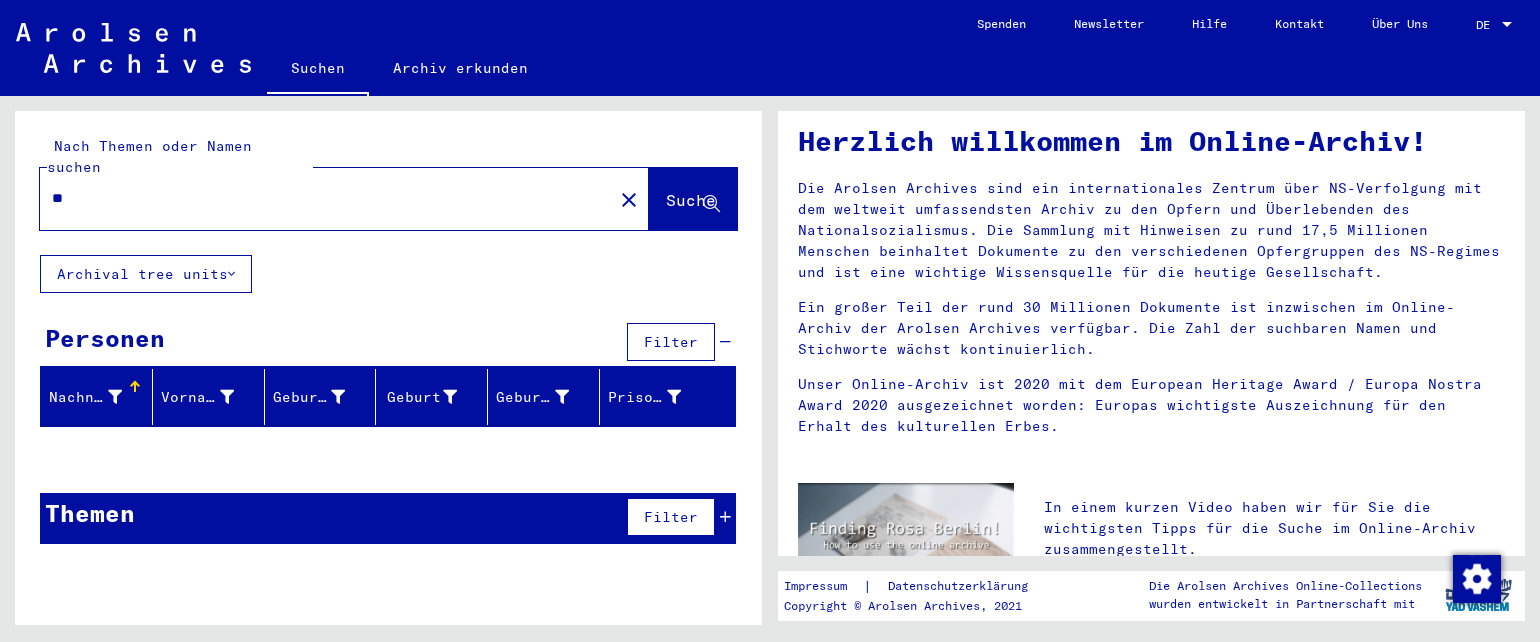type on "*" 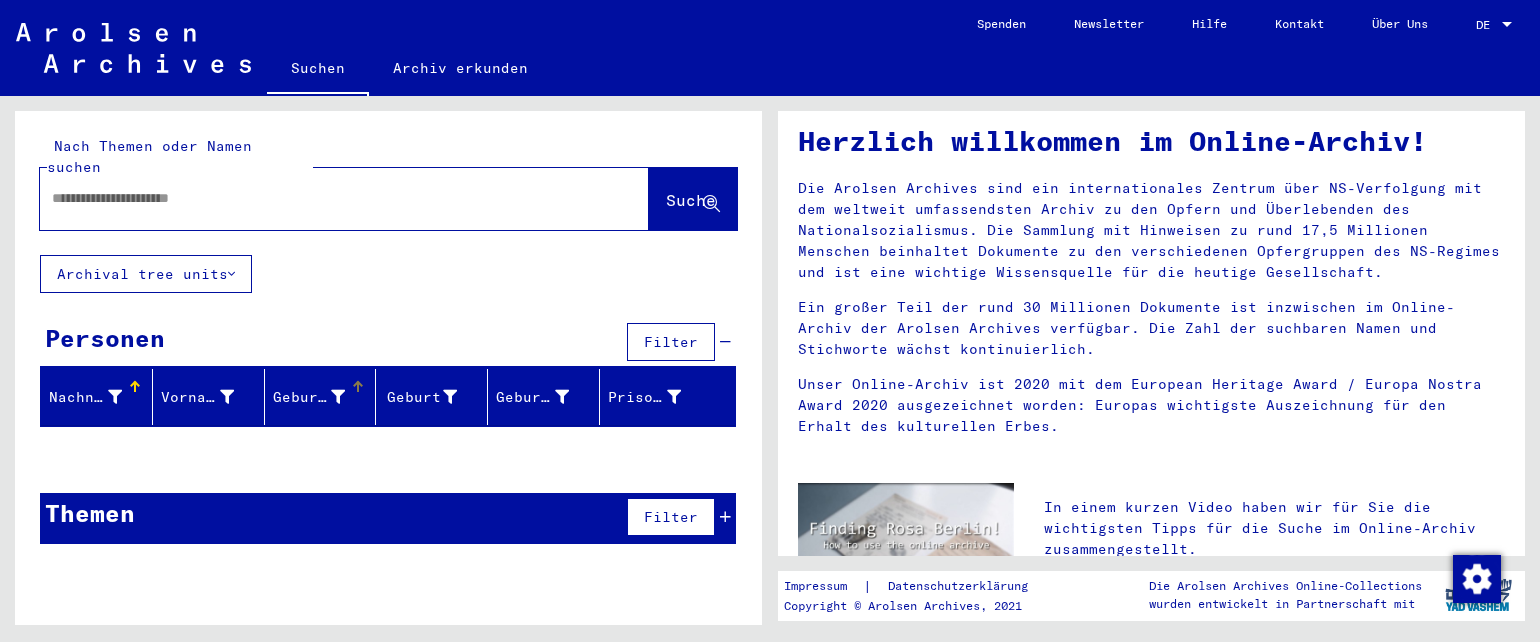click on "Geburtsname" at bounding box center [309, 397] 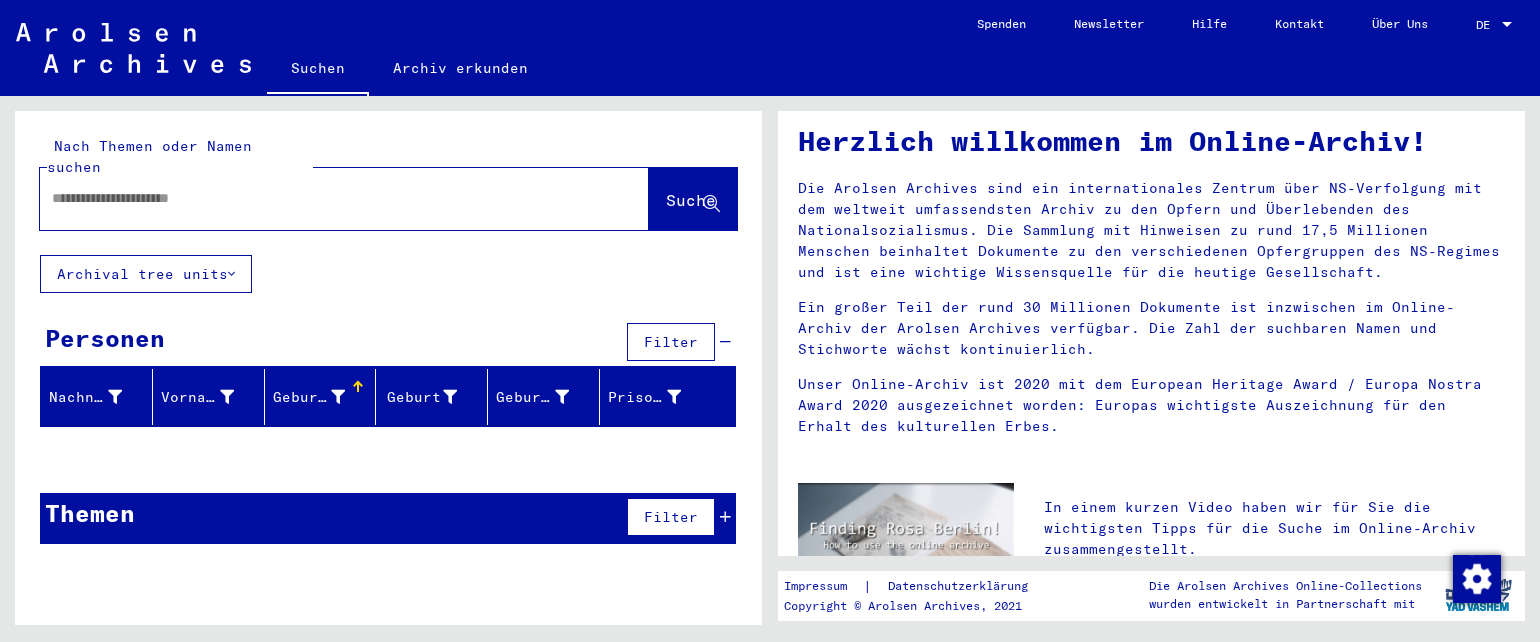 click at bounding box center (320, 198) 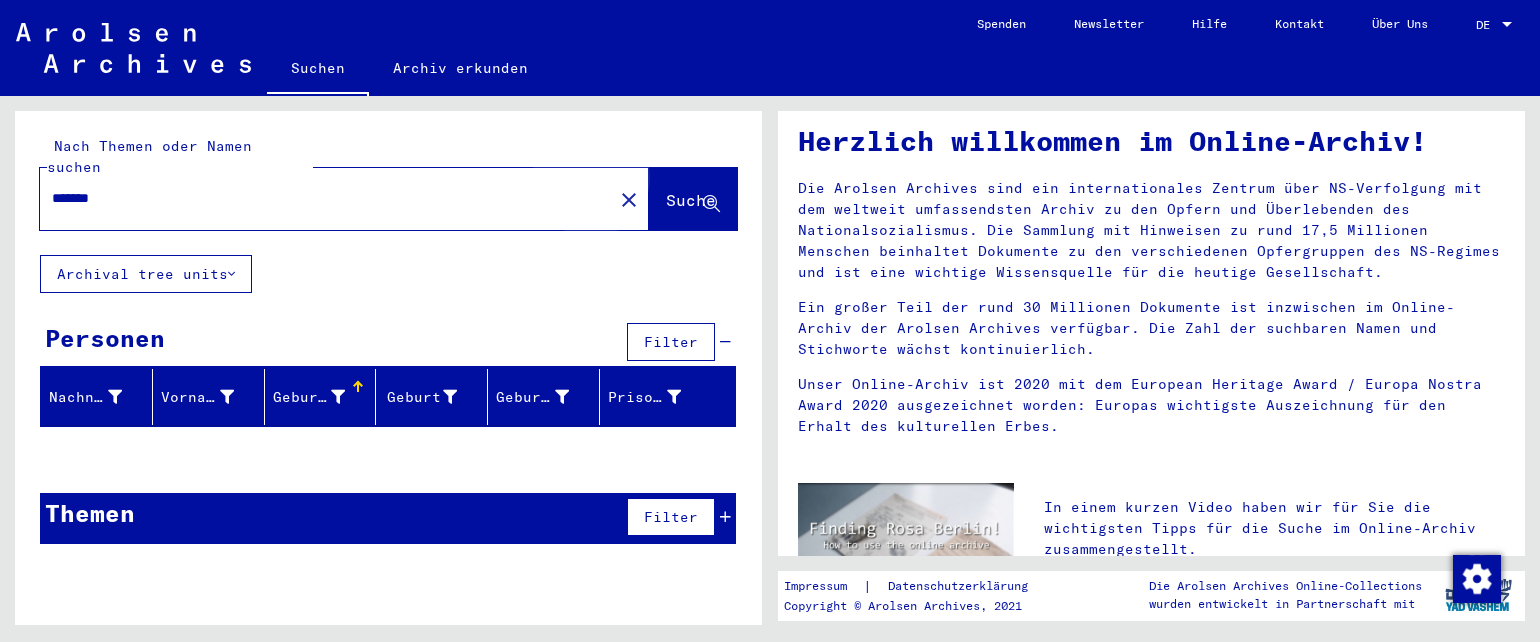 click on "Suche" 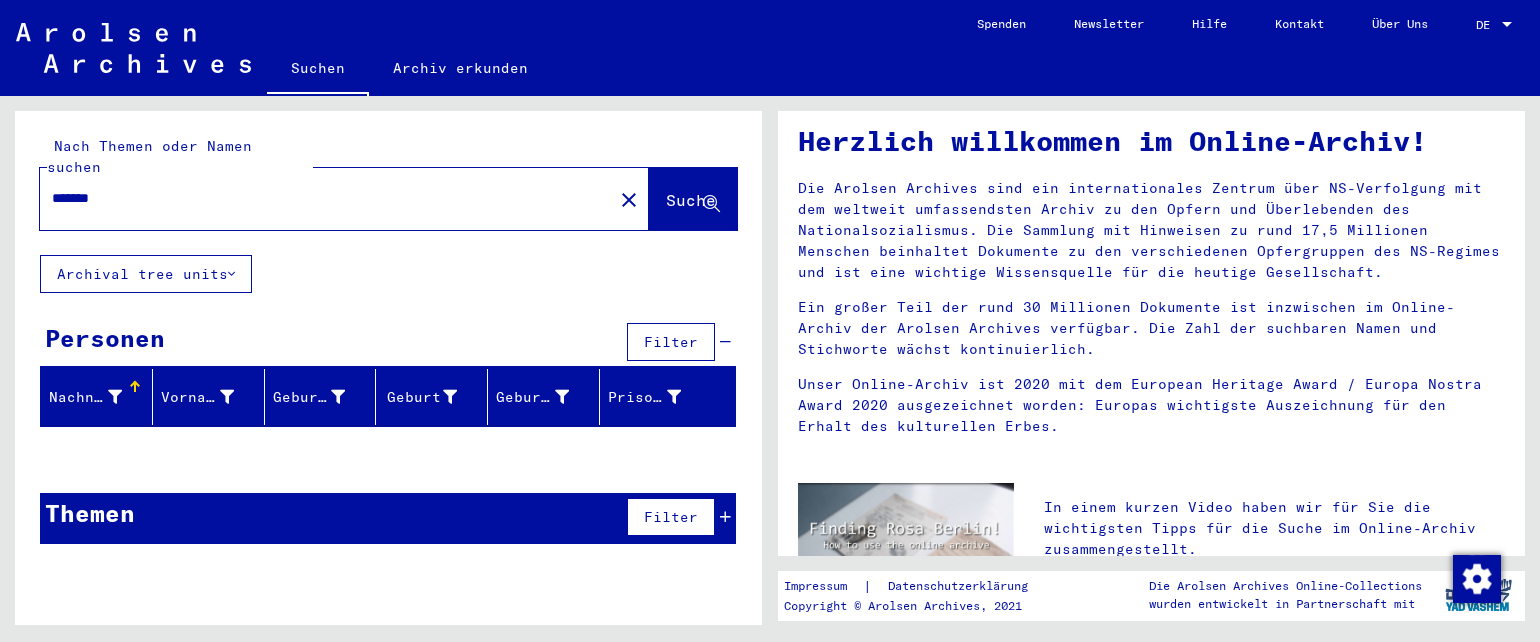 click on "*******" at bounding box center [320, 198] 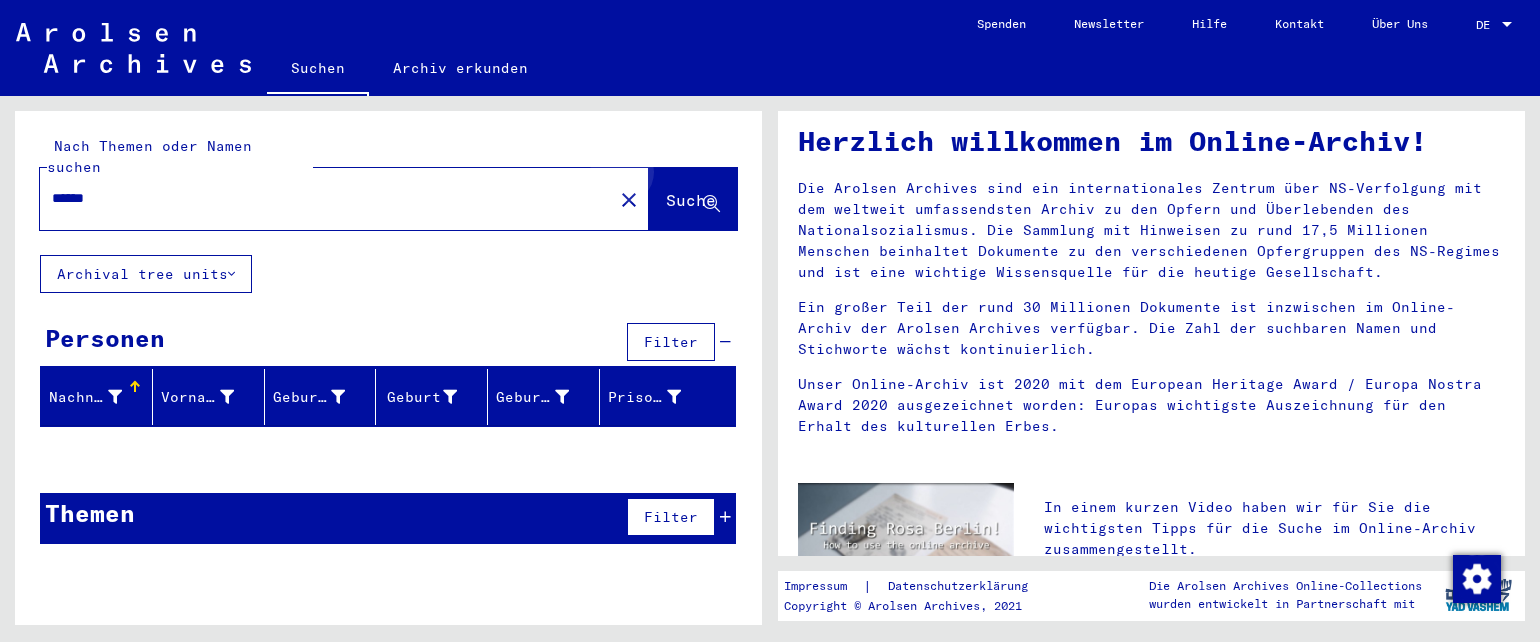 click on "Suche" 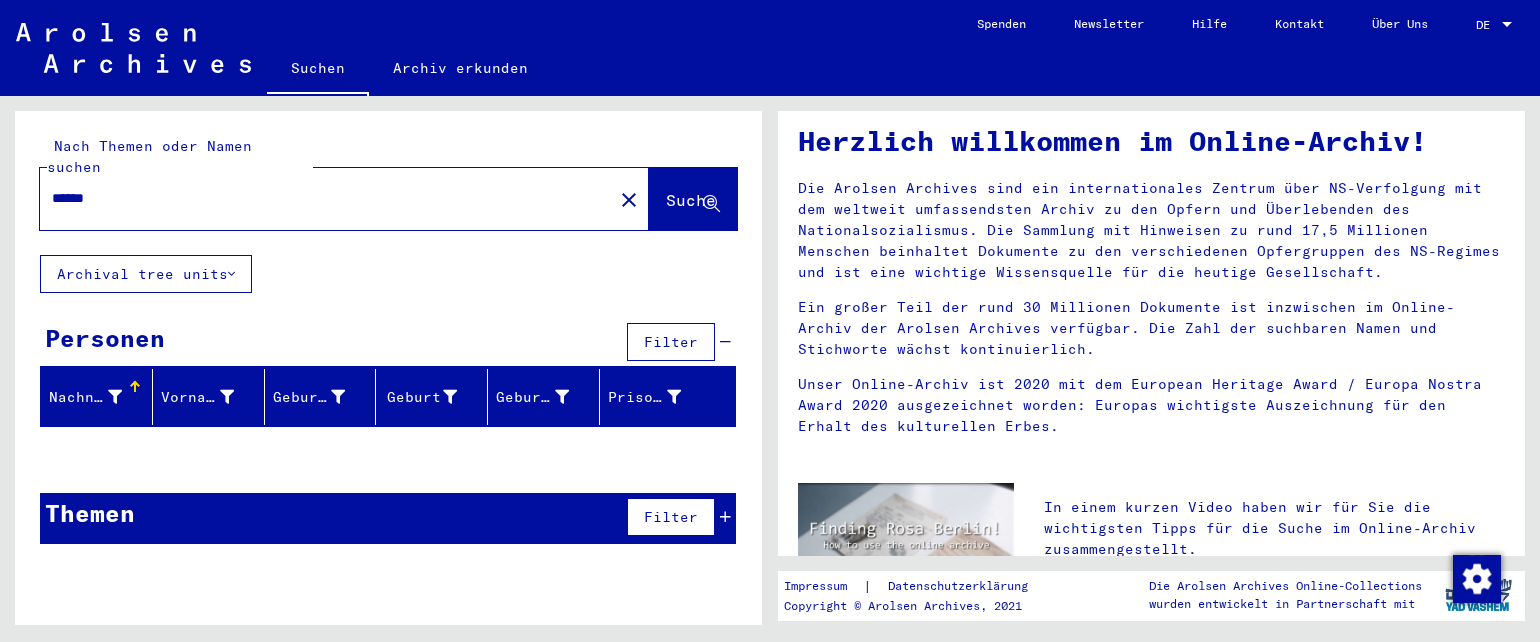 click on "******" at bounding box center (320, 198) 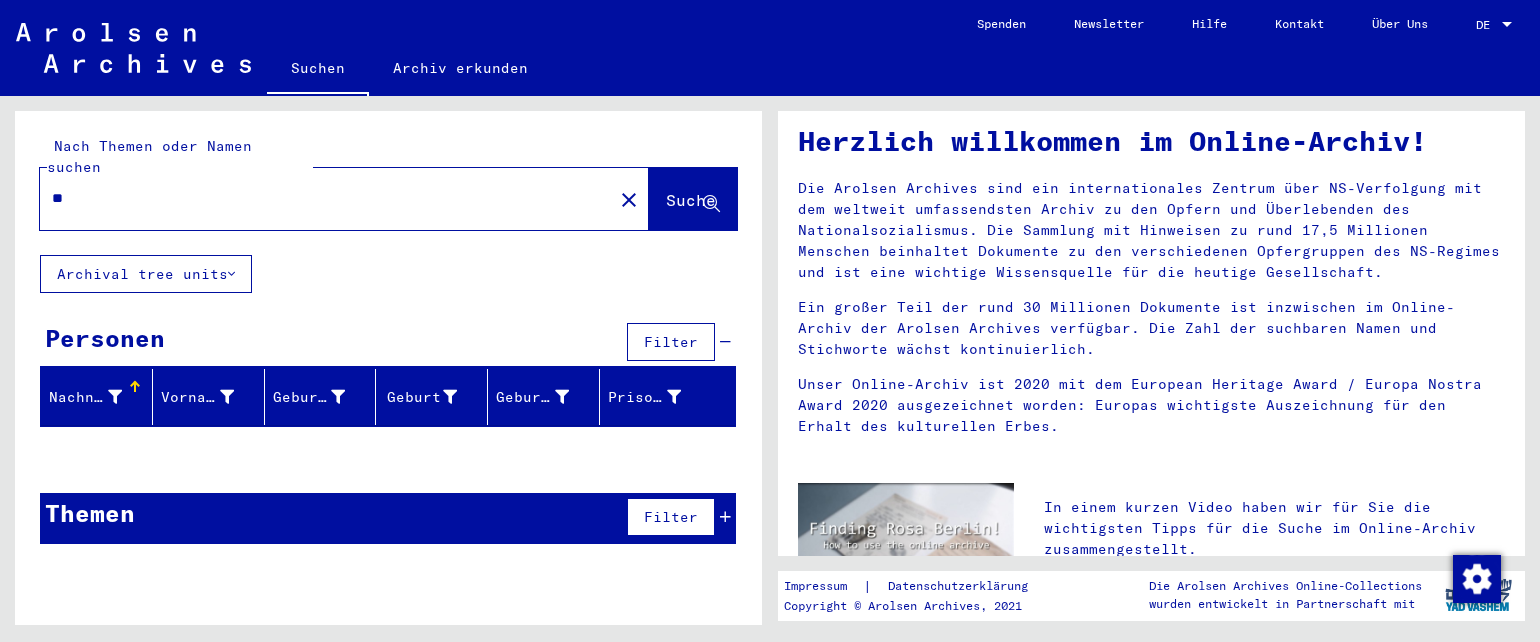 type on "*" 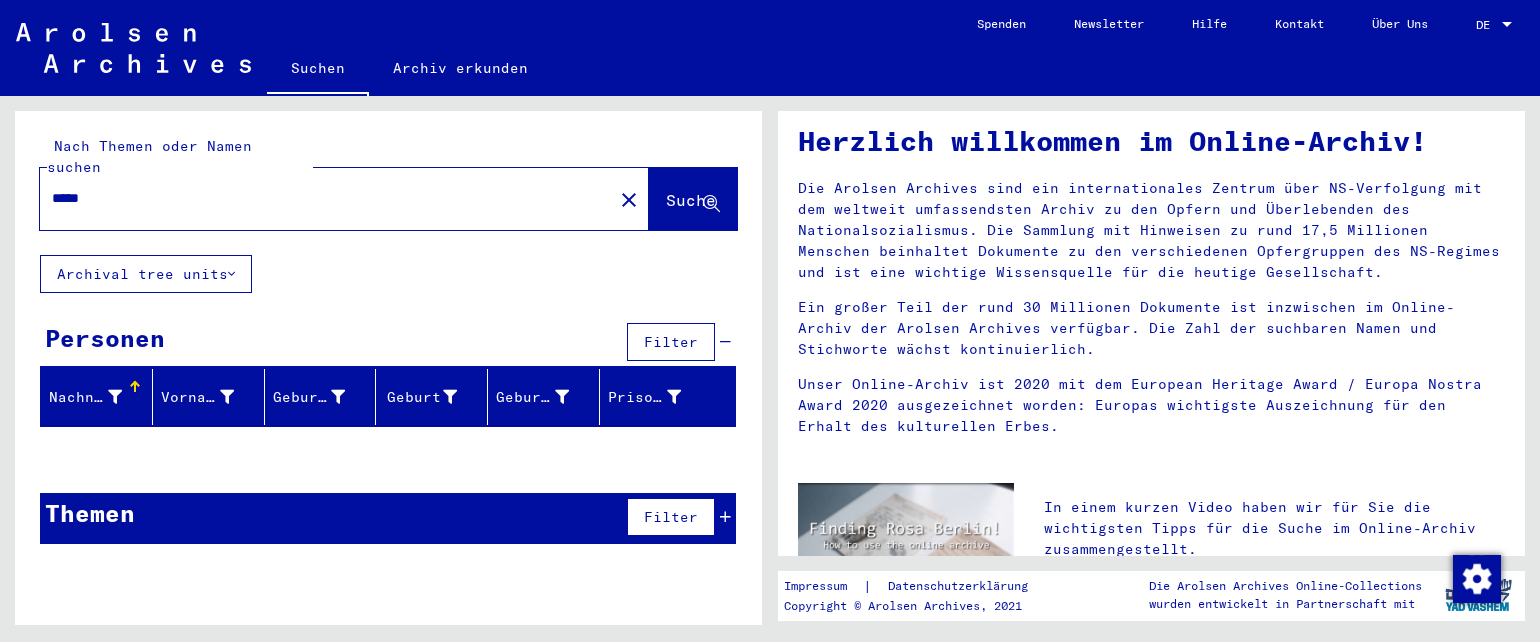 type on "*****" 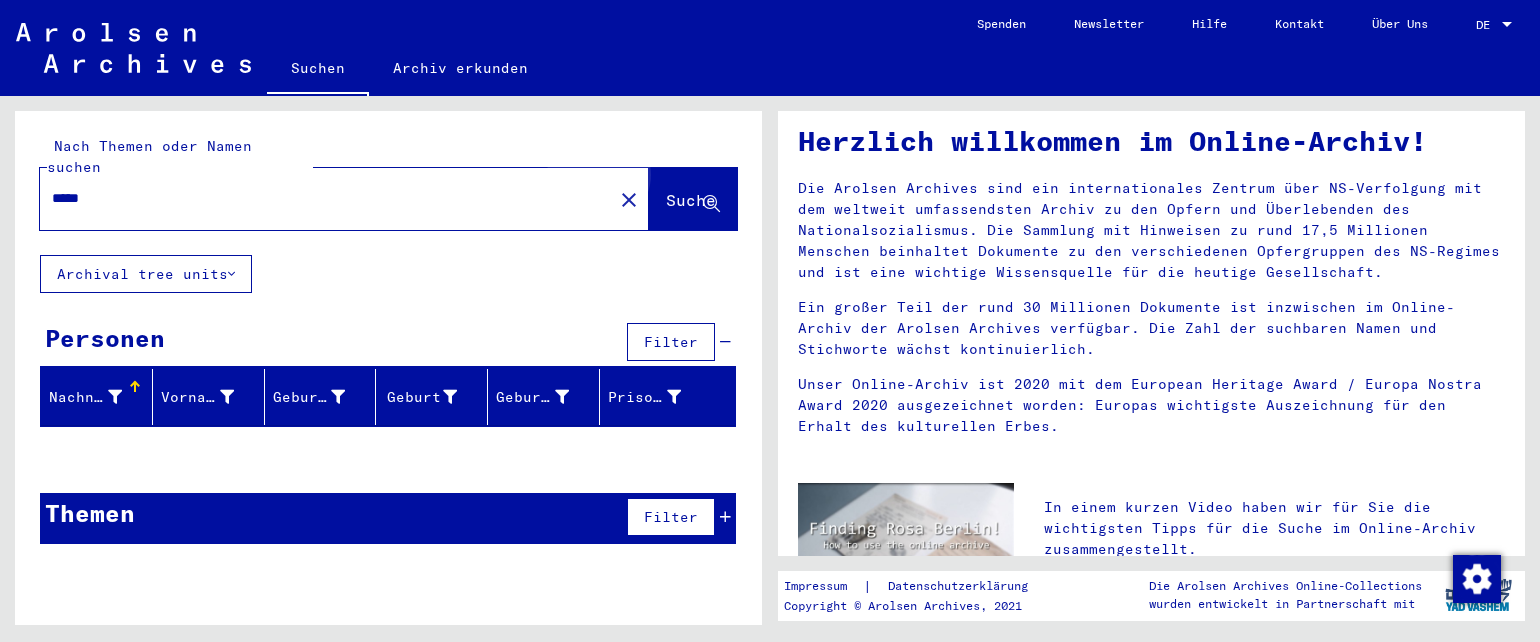 click on "Suche" 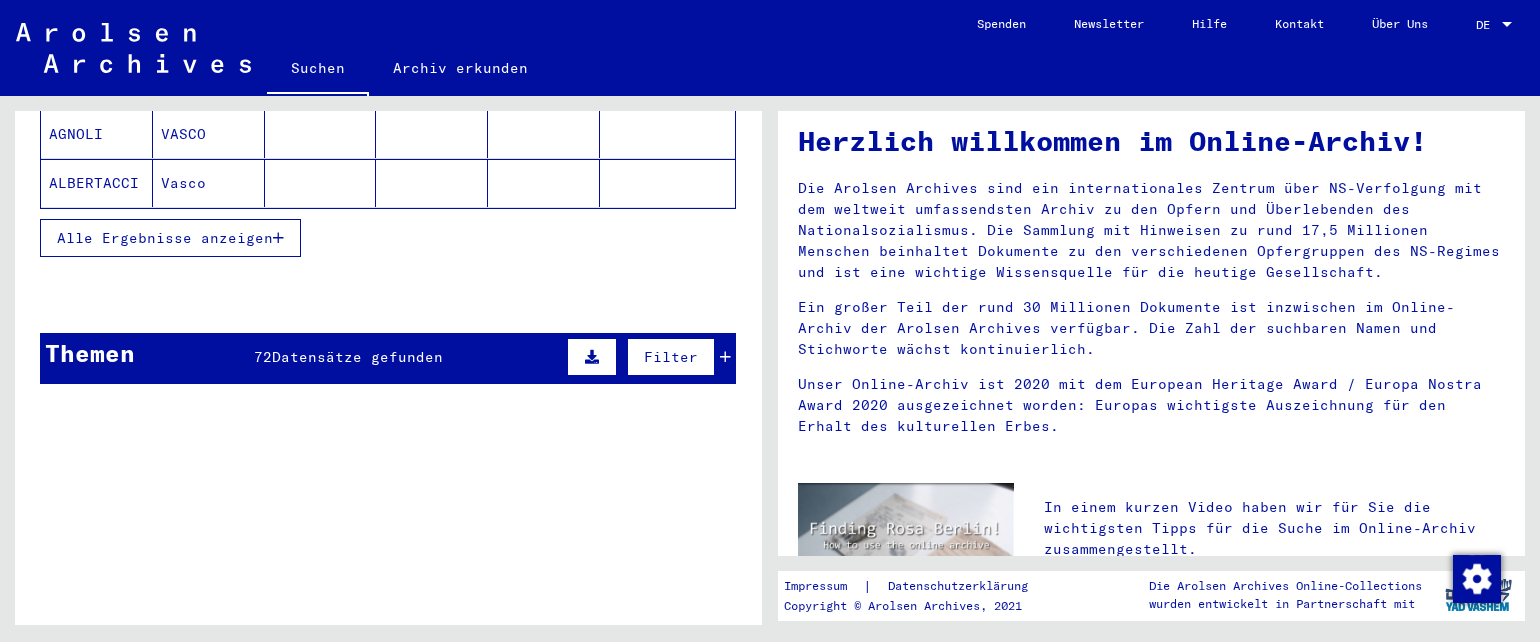 scroll, scrollTop: 733, scrollLeft: 0, axis: vertical 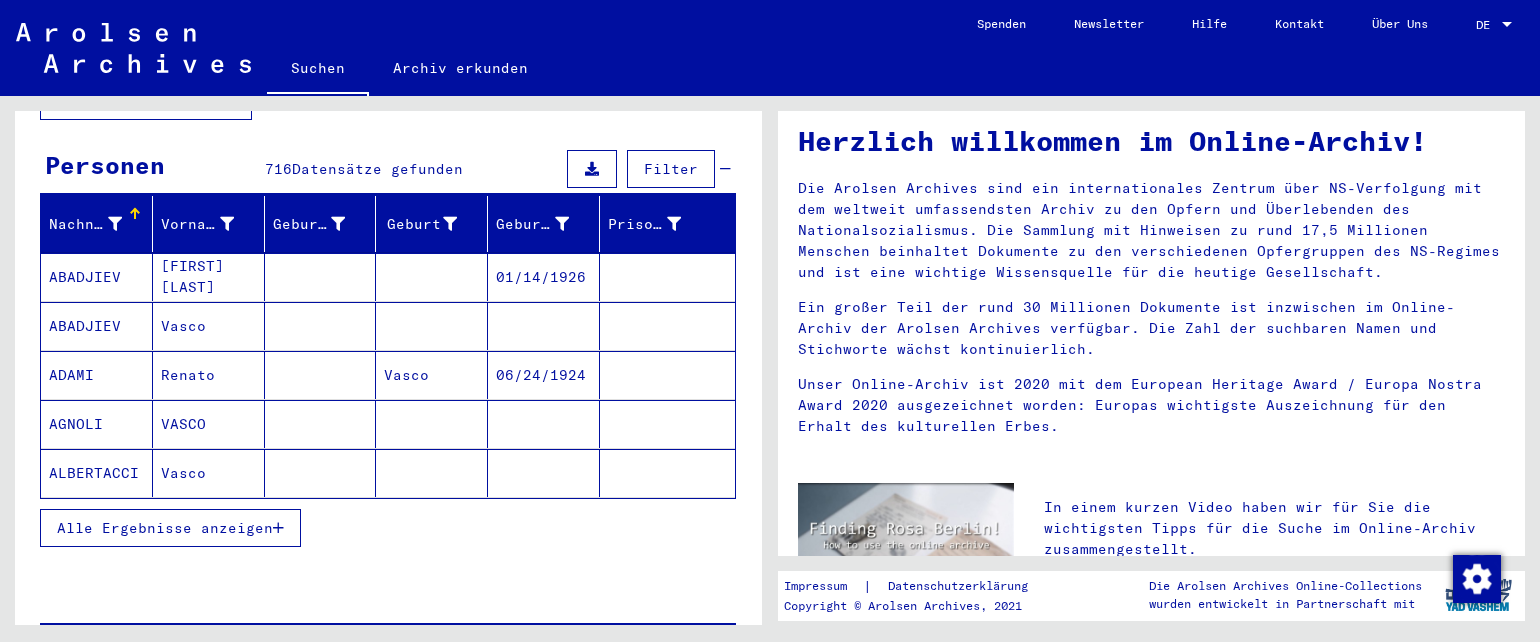 click at bounding box center [278, 528] 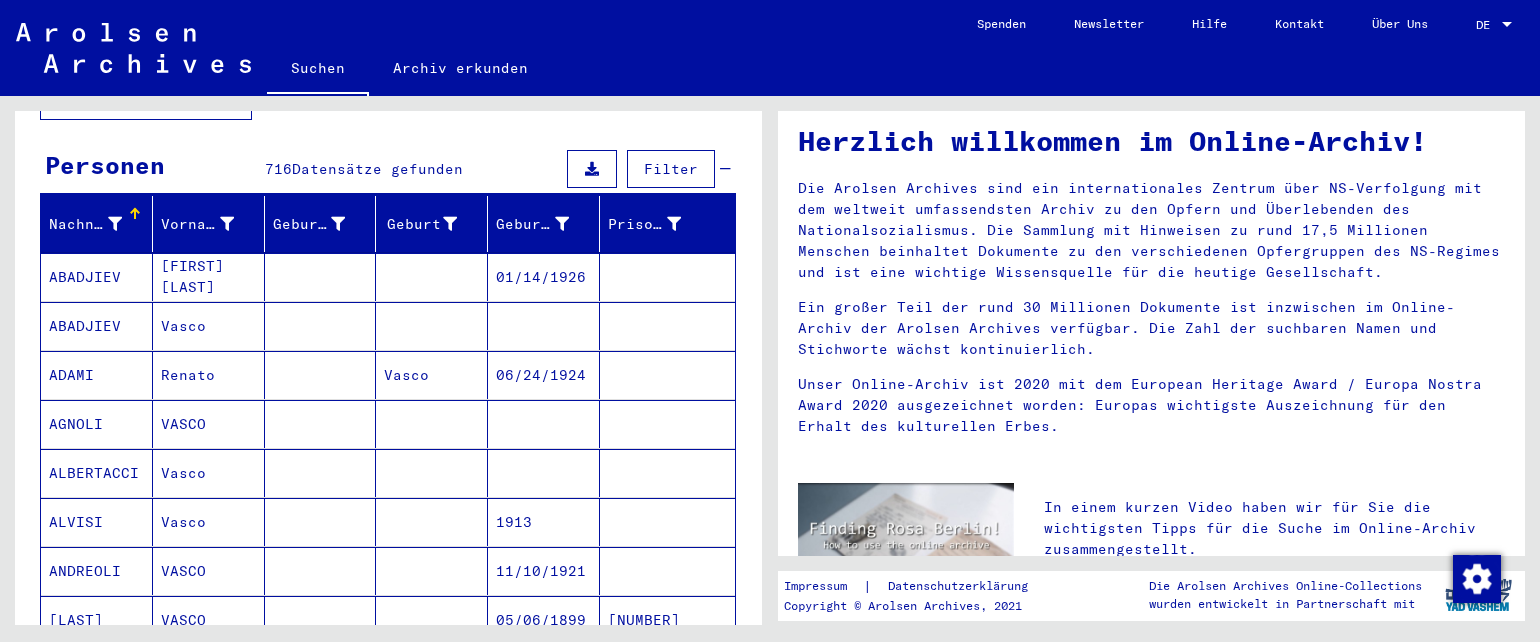 drag, startPoint x: 280, startPoint y: 506, endPoint x: 648, endPoint y: 652, distance: 395.90402 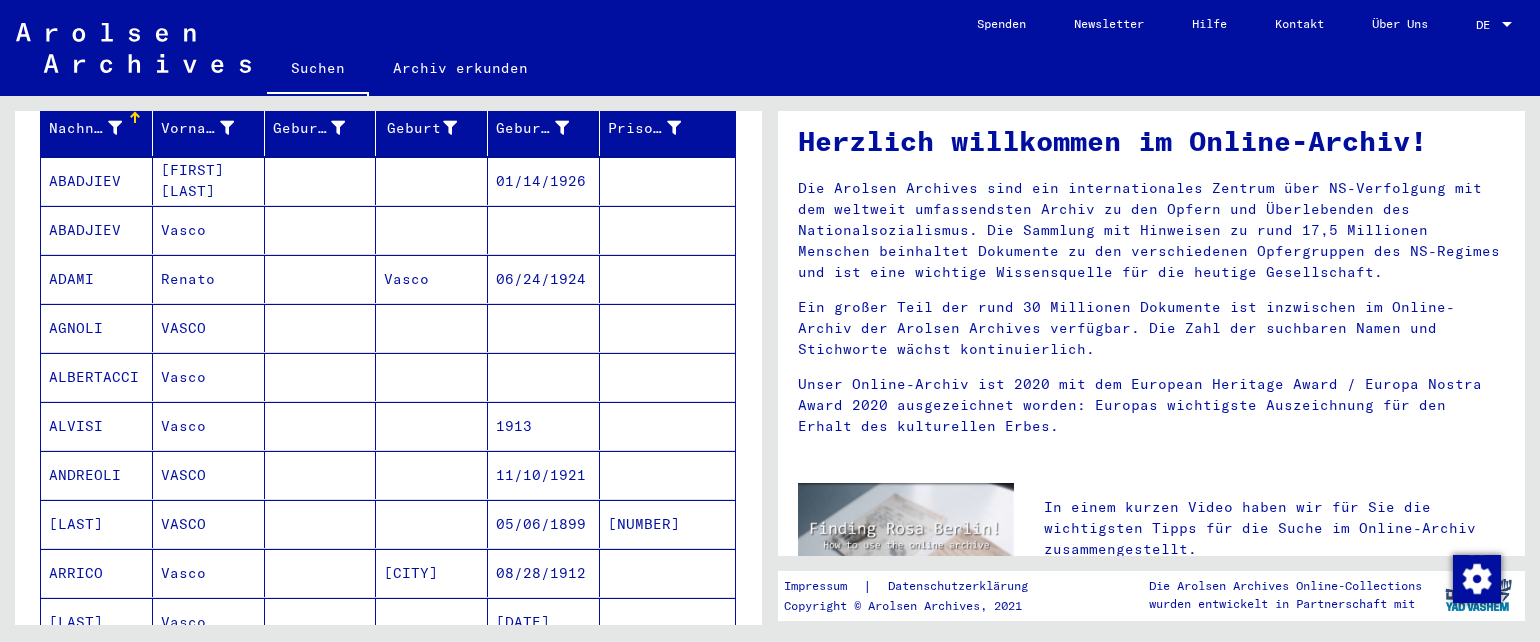 click on "Nachname   [LAST]   Geburtsname   Geburt​   Geburtsdatum   Prisoner #   ABADJIEV   [LAST] [LAST]         [DATE]      ABADJIEV   [LAST]               ADAMI   [FIRST]      [LAST]   [DATE]      AGNOLI   [LAST]               ALBERTACCI   [LAST]               ALVISI   [LAST]         [YEAR]      ANDREOLI   [LAST]         [DATE]      ANOEL   [LAST]         [DATE]   [NUMBER]   ARRICO   [LAST]      [CITY]   [DATE]      ARZILLI   [LAST]         [DATE]      ARZILLI   [LAST]         [DATE]      ASTI   [LAST]         [DATE]      AVIGNI   [LAST]      [CITY]   [DATE]      BACCI   [LAST]         [DATE]      BAGGIANI   [LAST]      [CITY]   [DATE]      BAGGIANI   [LAST]         [DATE]      BAGGIANI   [LAST]         [DATE]      BALDI   [LAST]               BALDI   [LAST]      [CITY] [CITY] [CITY]   [DATE]      BALDI   [LAST]               BALDI   [LAST]               BALDI   [LAST]               BALDI   [LAST]               BARBERINI   [LAST]         [DATE]      BARBERINI   [LAST]" at bounding box center [388, 806] 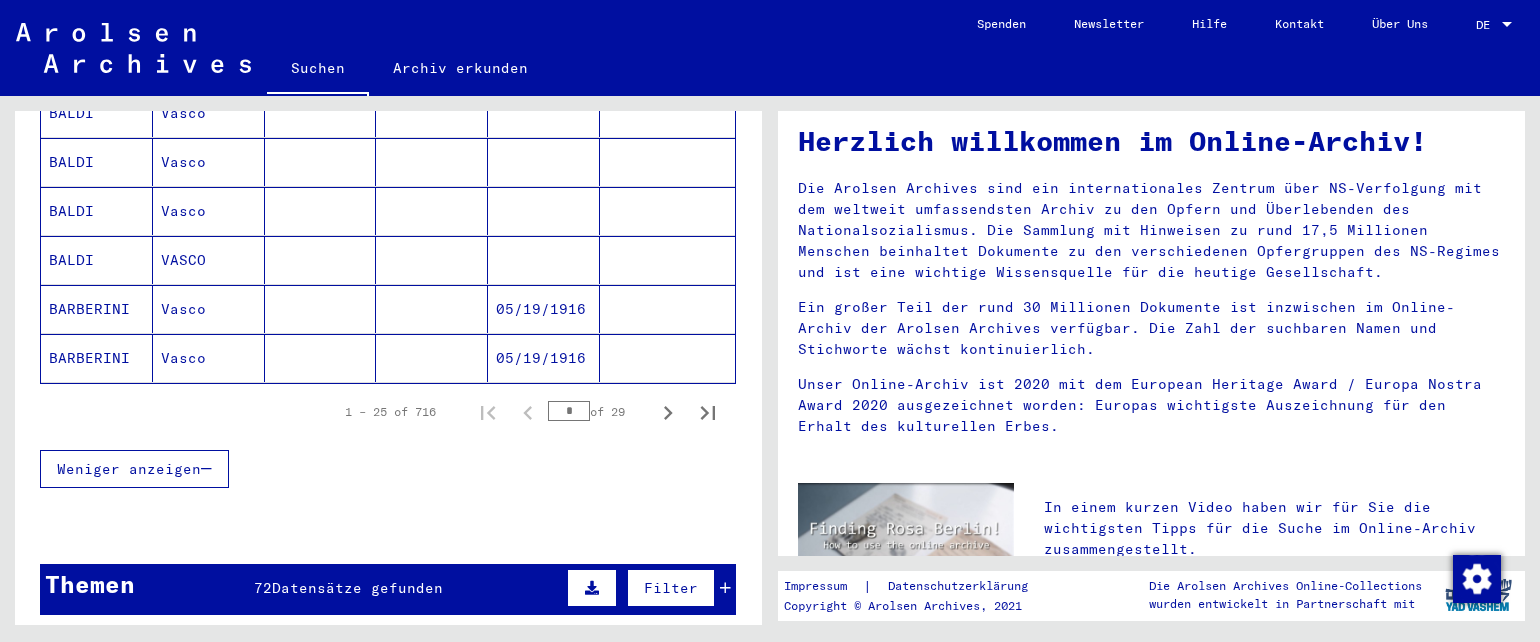 scroll, scrollTop: 1259, scrollLeft: 0, axis: vertical 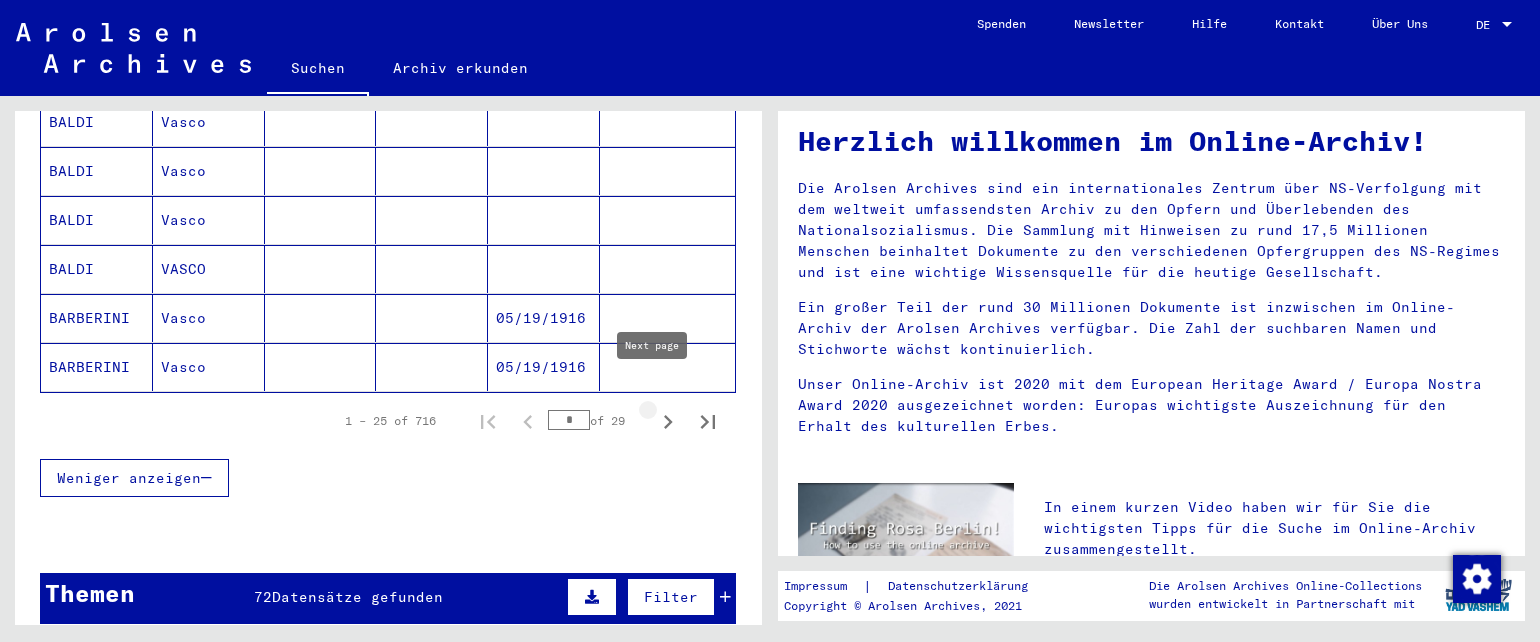 click 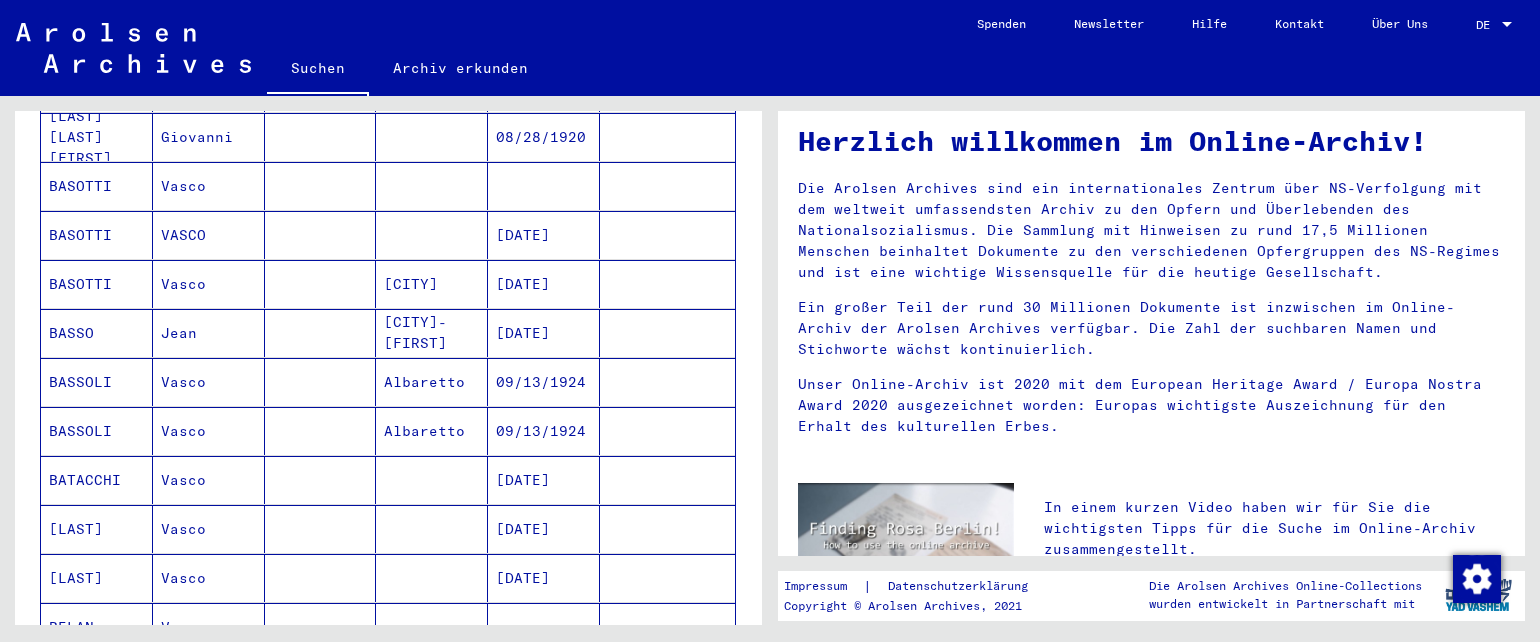 scroll, scrollTop: 1119, scrollLeft: 0, axis: vertical 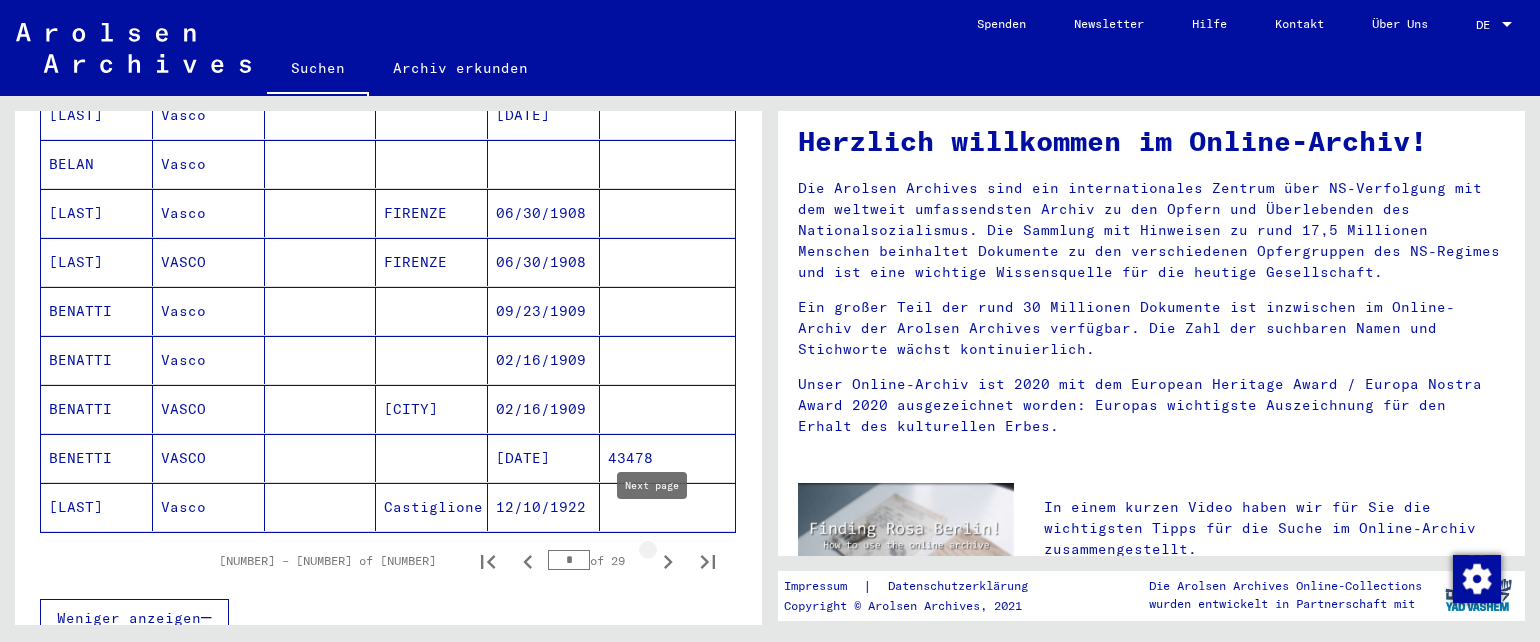 click 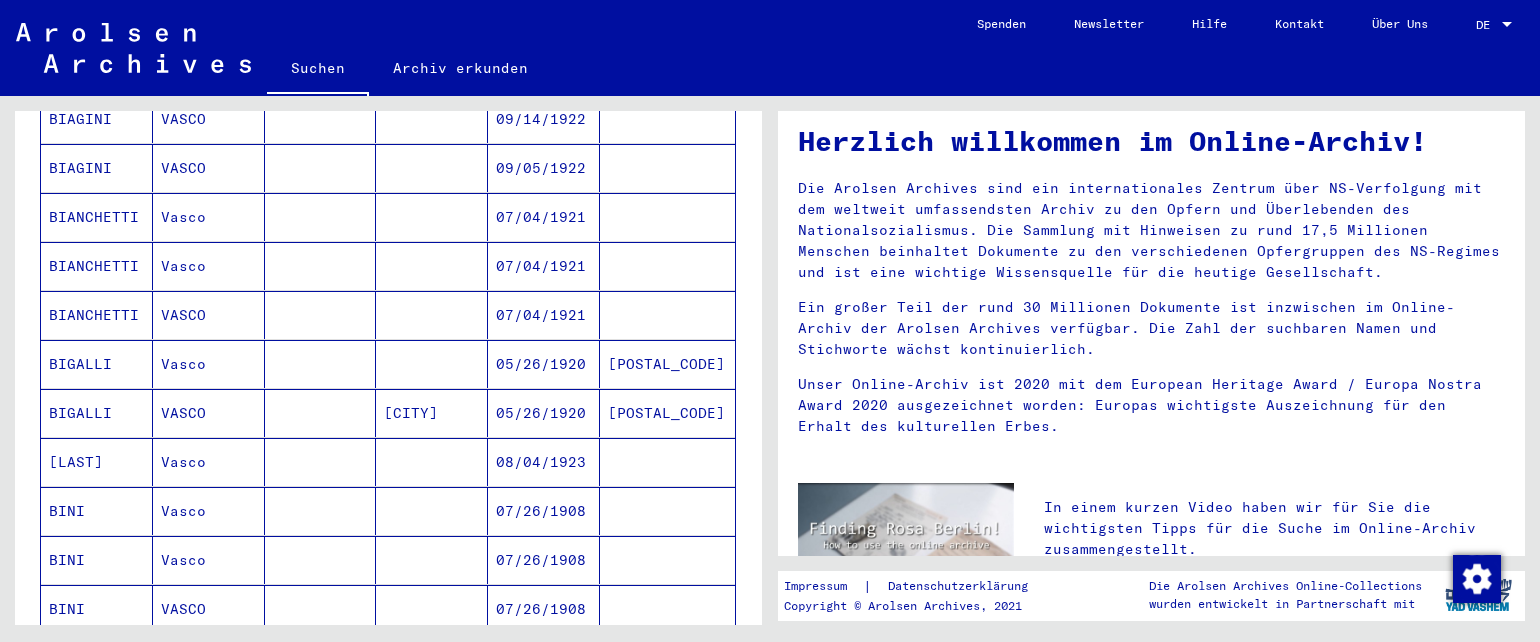 scroll, scrollTop: 732, scrollLeft: 0, axis: vertical 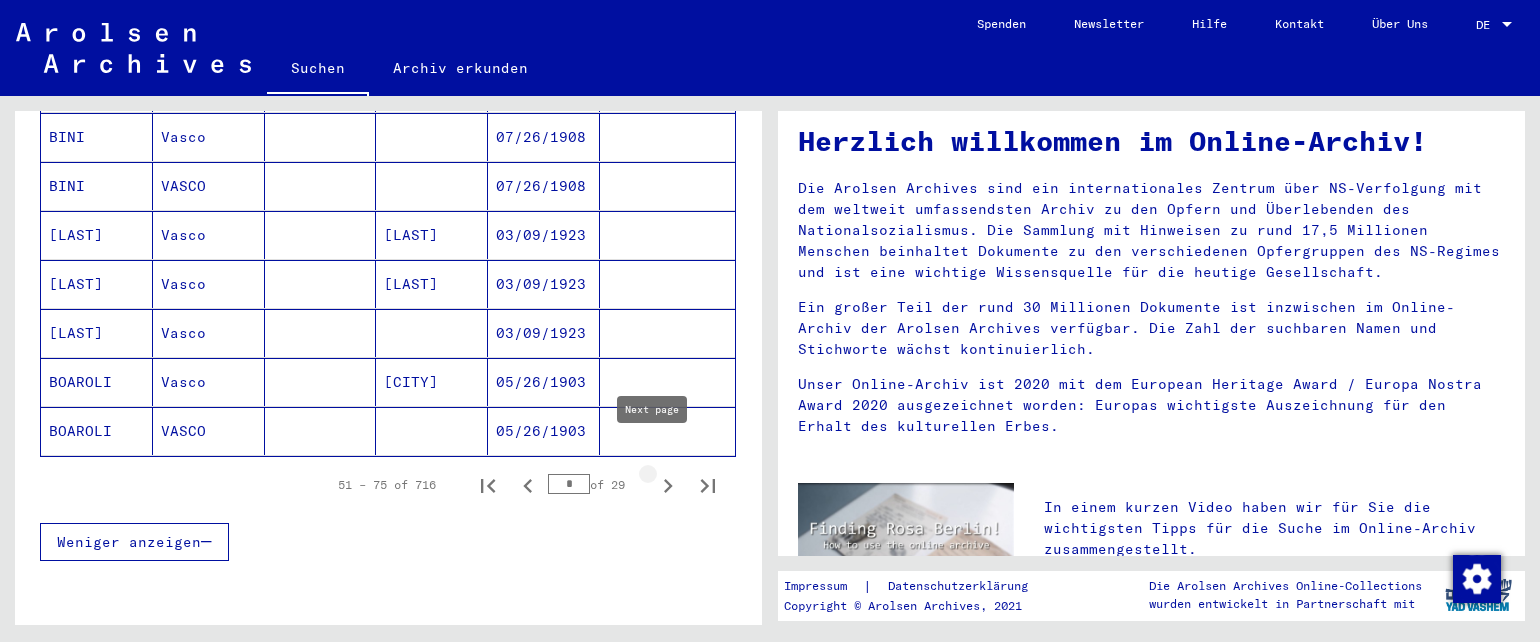 click 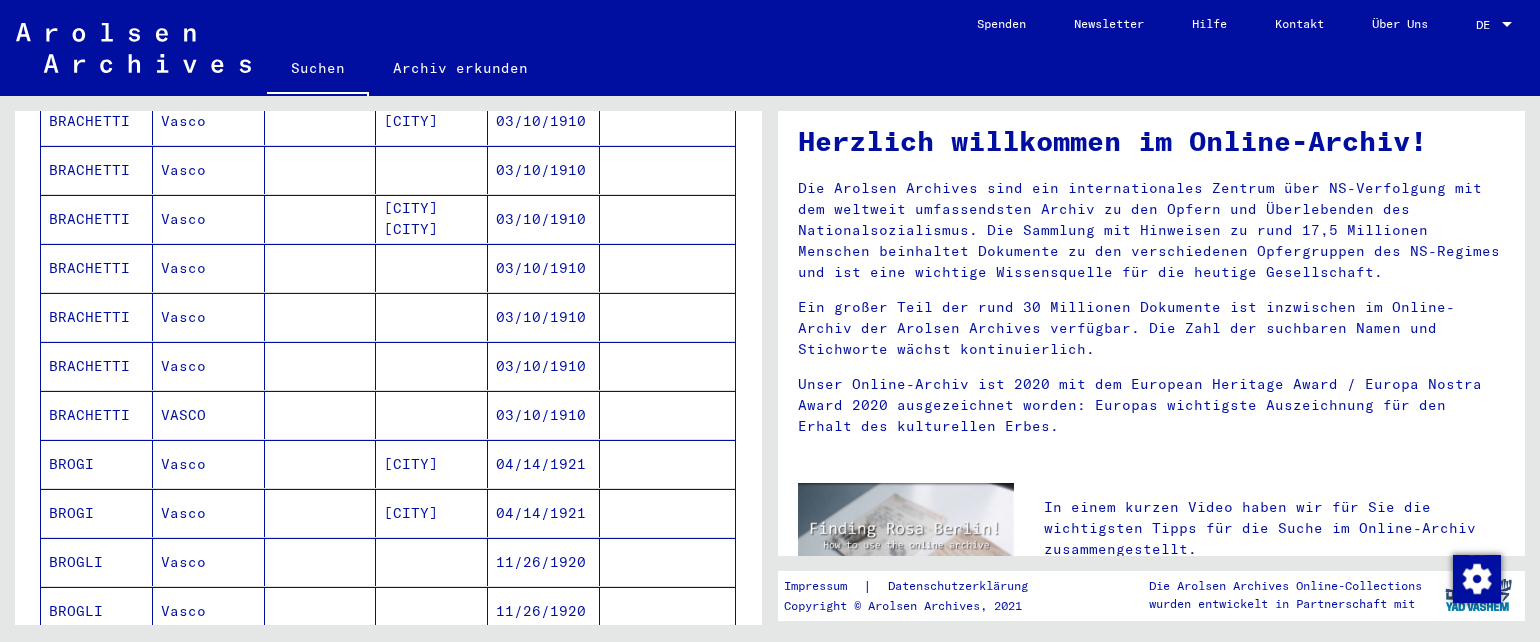 scroll, scrollTop: 675, scrollLeft: 0, axis: vertical 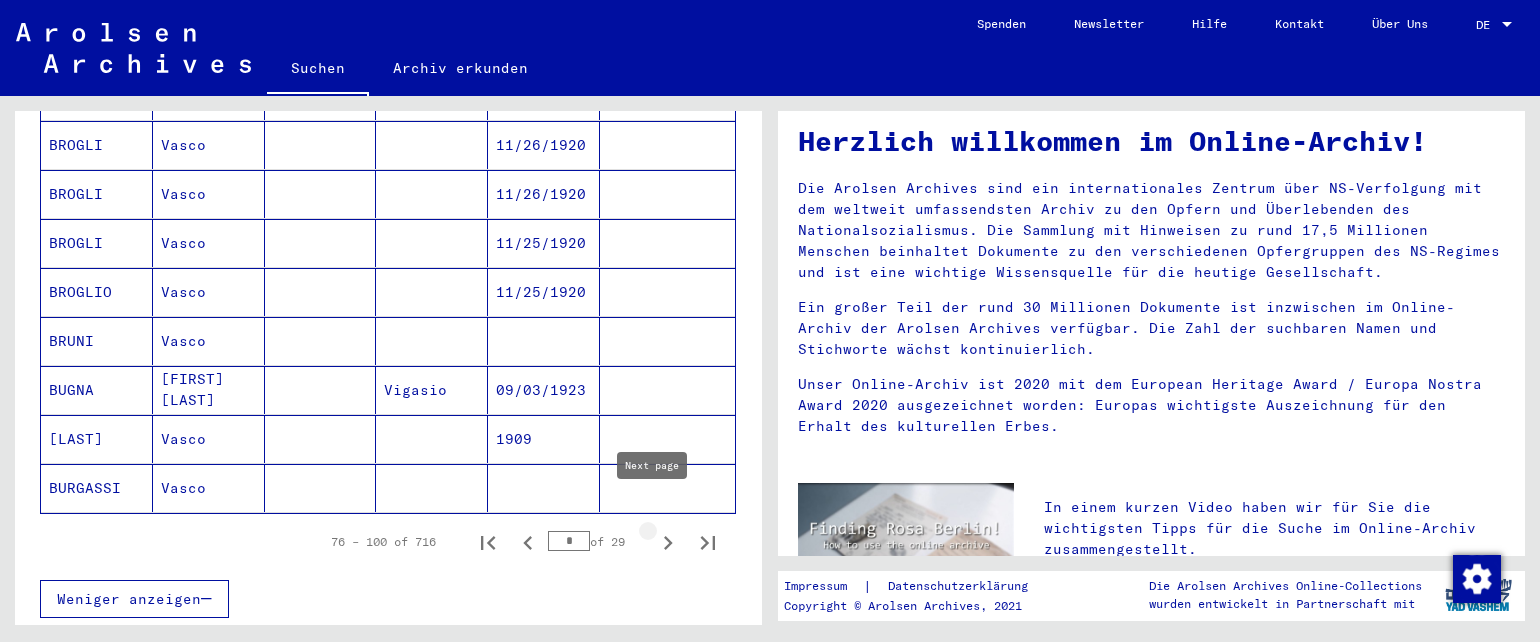 click 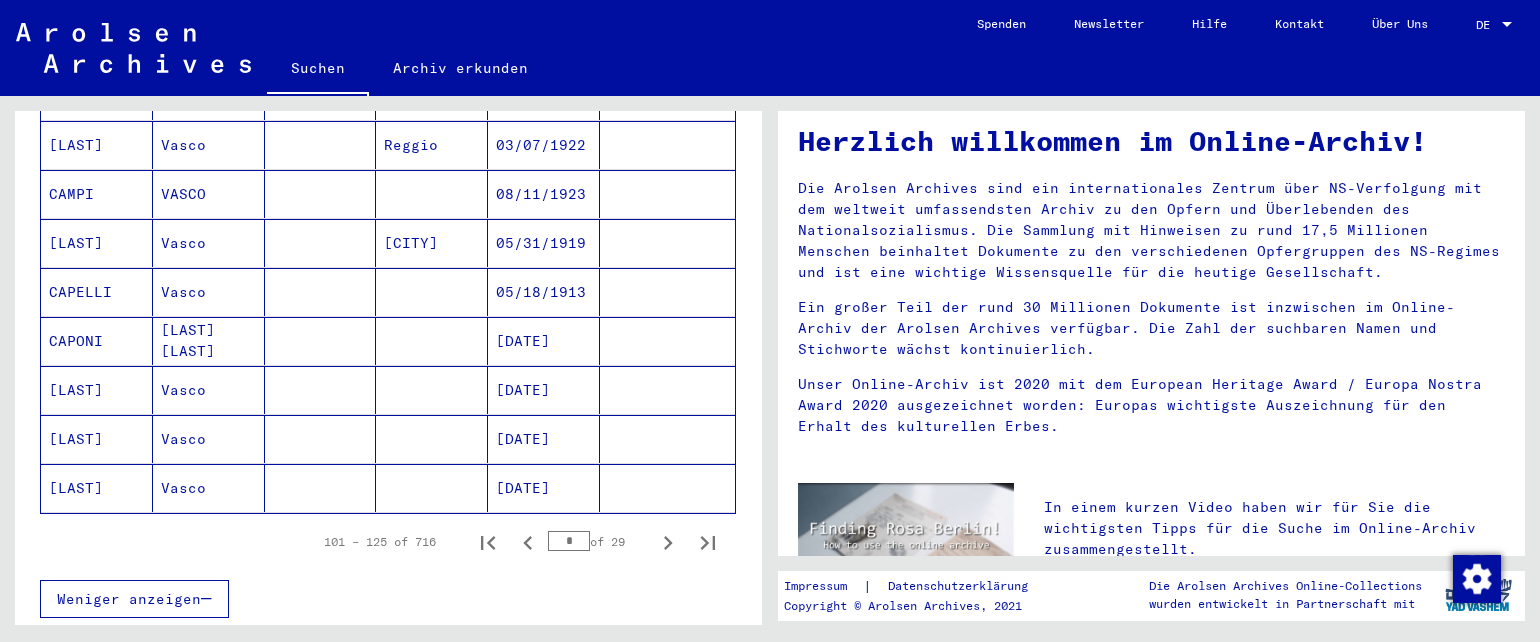 click on "Nachname Vorname Geburtsname Geburt Geburtstdatum Prisoner # BURGASSI VASCO [DATE] BURGASSI Vasco Galluzzo [DATE] BURRONI VASCO [DATE] BUSCOL Vasco [DATE] BUSI Vasco RESENA [DATE] CAKENZNOLI Vasco Gambelara [DATE] CAKENZNOLI Vasco Gambelara [DATE] CALCAGNINI Vasco CALDANI VASCO CALENZNOLI Vasco [DATE] CALORI Vasco [DATE] CAMANSI Vasco [DATE] CAMANZI Vasco [DATE] CAMANZI VASCO [DATE] CAMANZI Vasco FERRARA [DATE] CAMBI VASCO [DATE] CAMPAGNANO VASCO [DATE] CAMPALANI Vasco Reggio [DATE] CAMPI VASCO [DATE] CAMPOLINI Vasco Tararmelle Vel Tavanelle [DATE] CAPELLI Vasco [DATE] CAPONI SERGIO VASCO [DATE]" at bounding box center (388, -63) 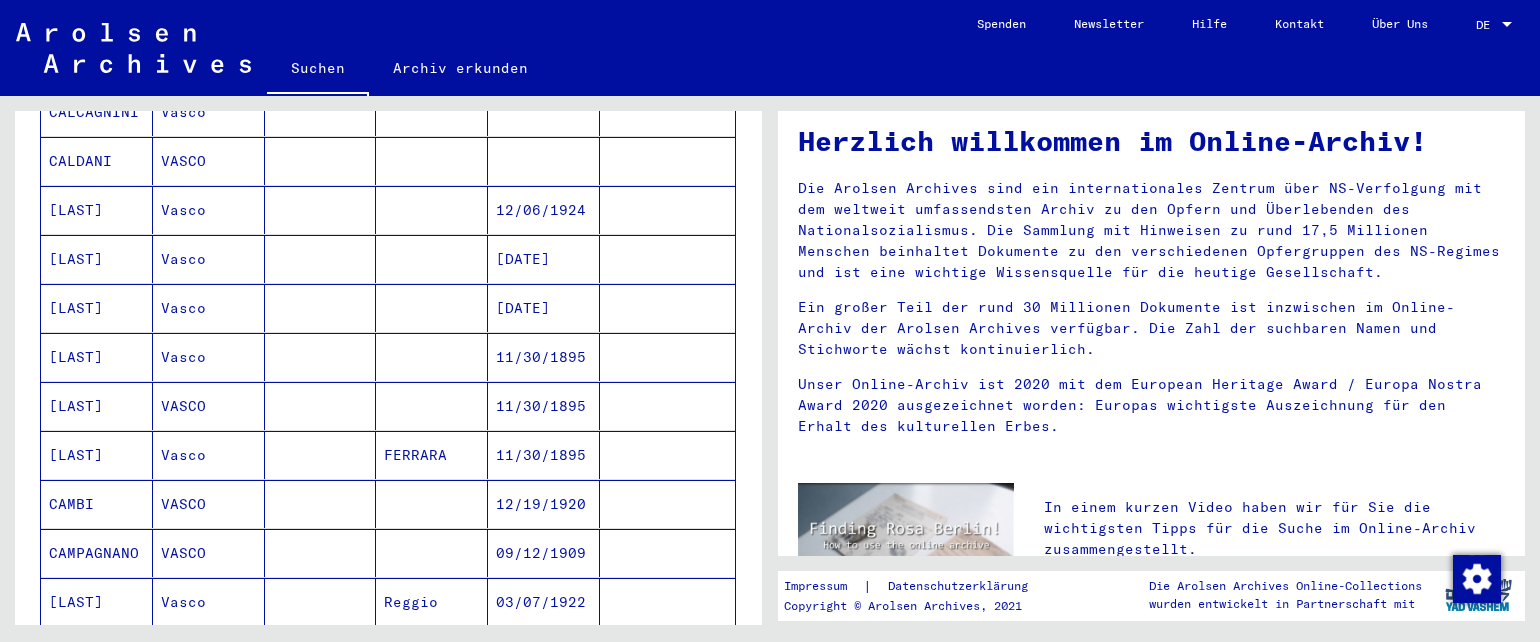 scroll, scrollTop: 1144, scrollLeft: 0, axis: vertical 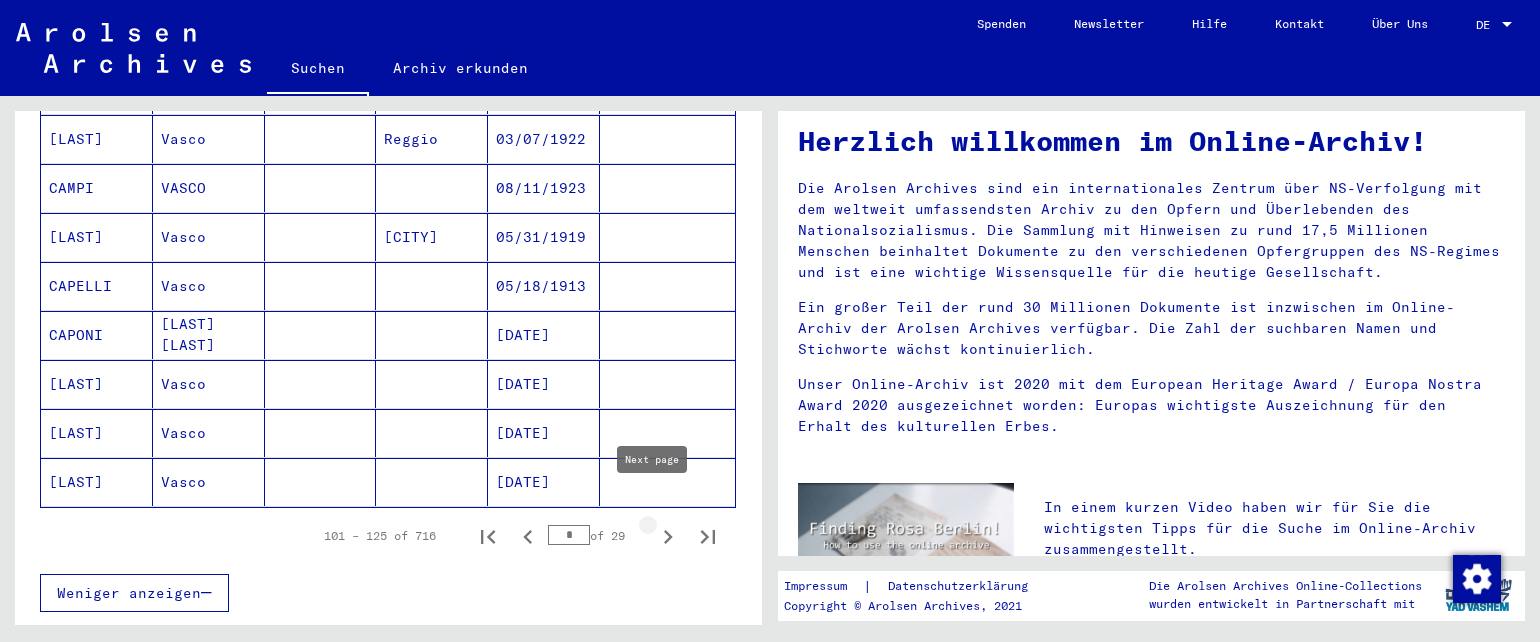 click 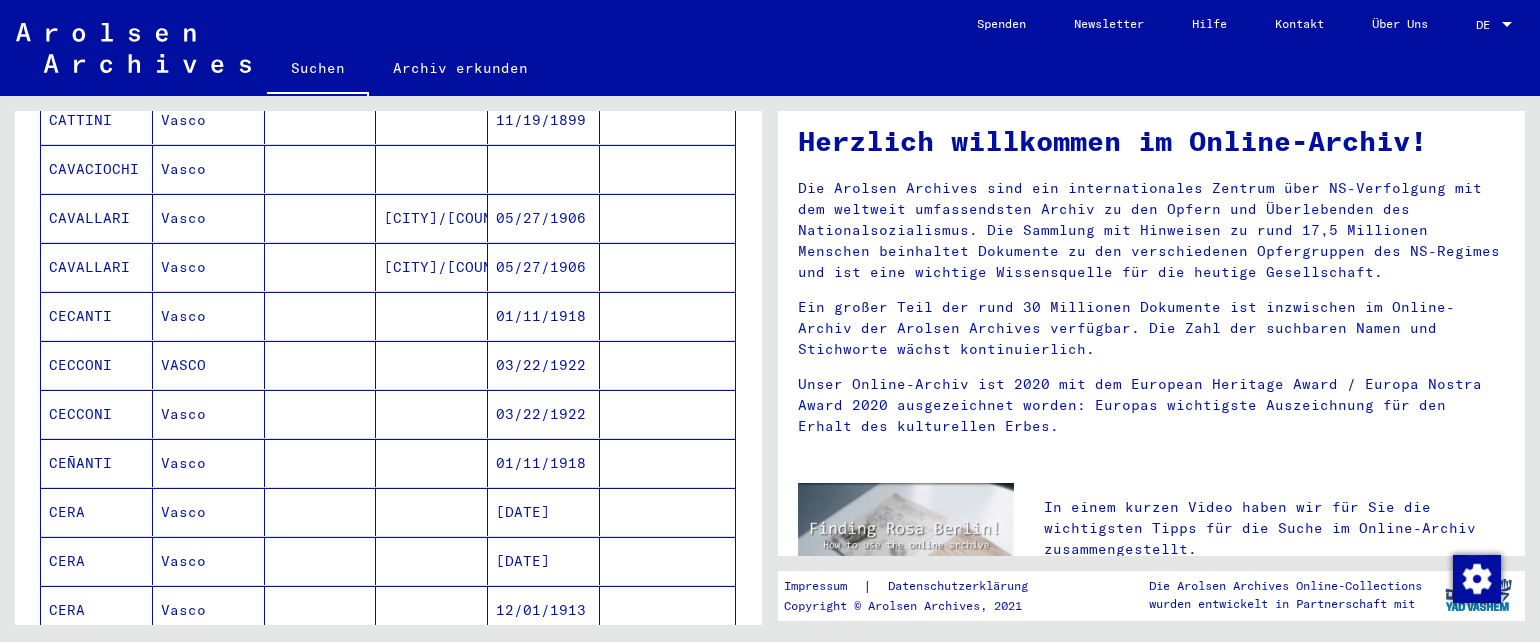 scroll, scrollTop: 1088, scrollLeft: 0, axis: vertical 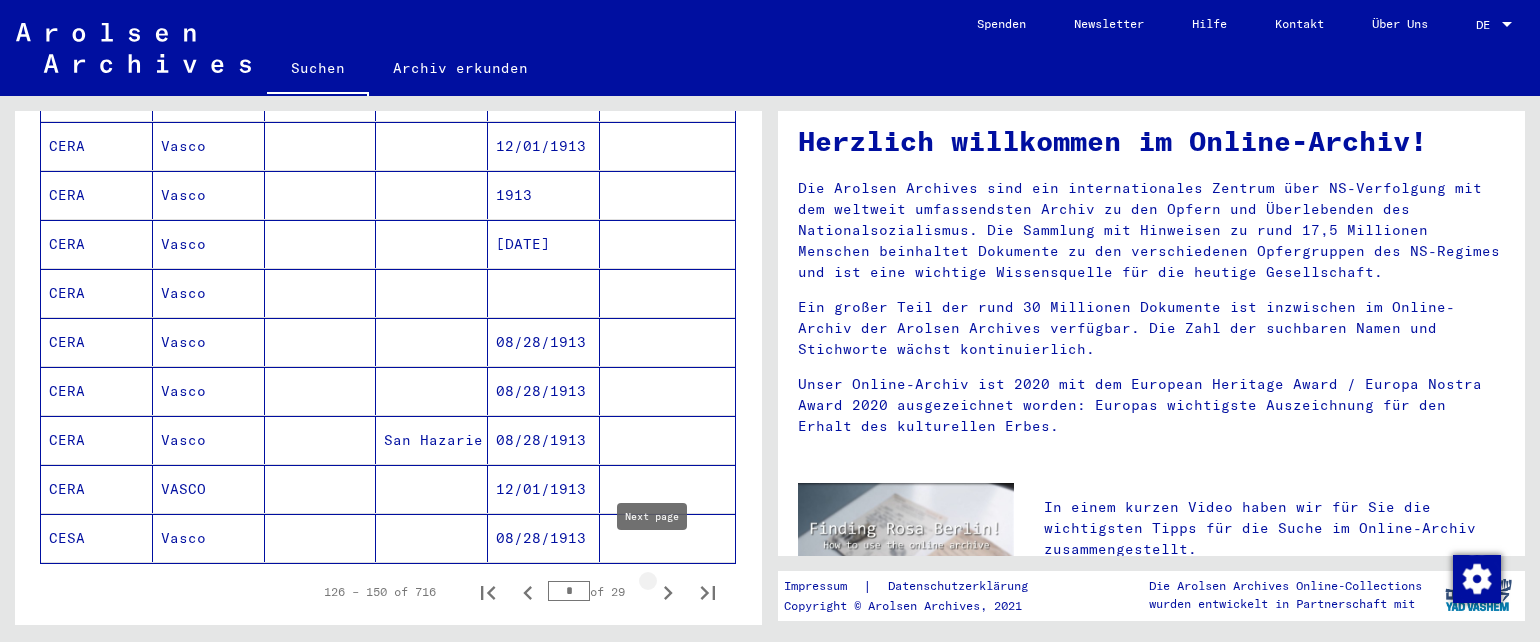 click 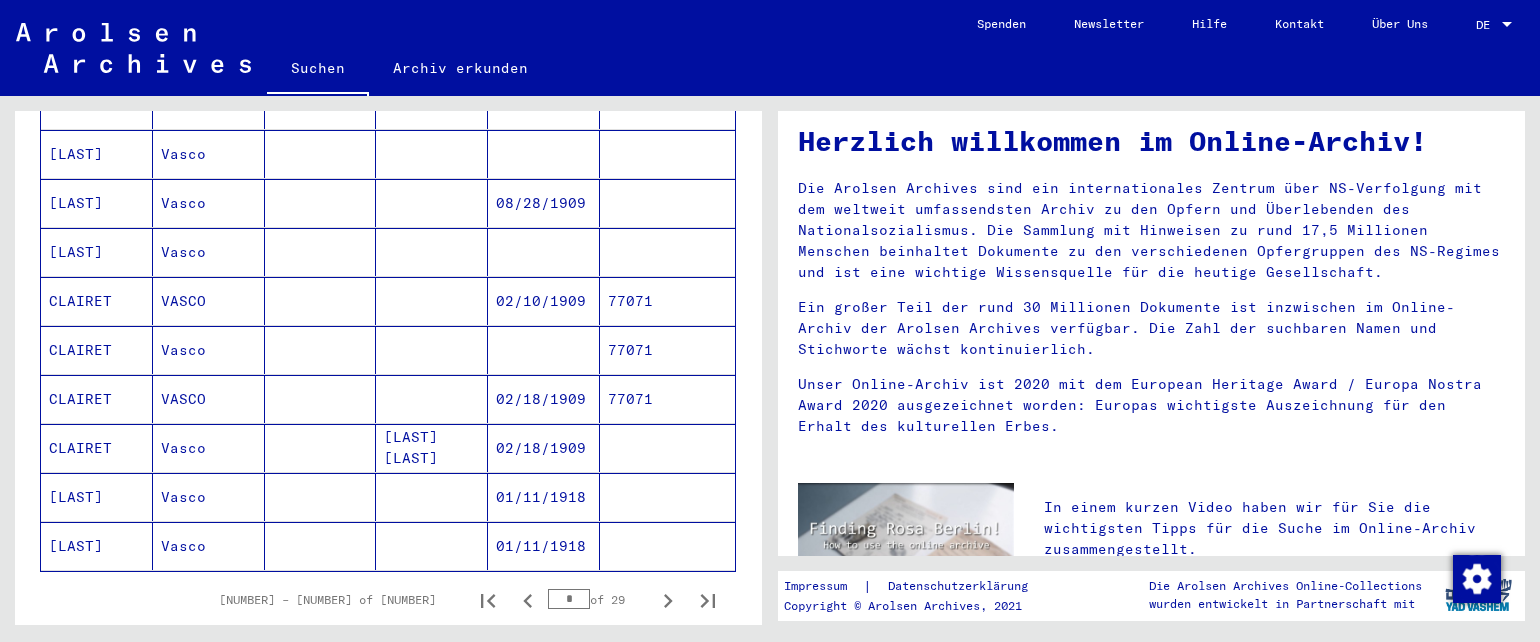 scroll, scrollTop: 1088, scrollLeft: 0, axis: vertical 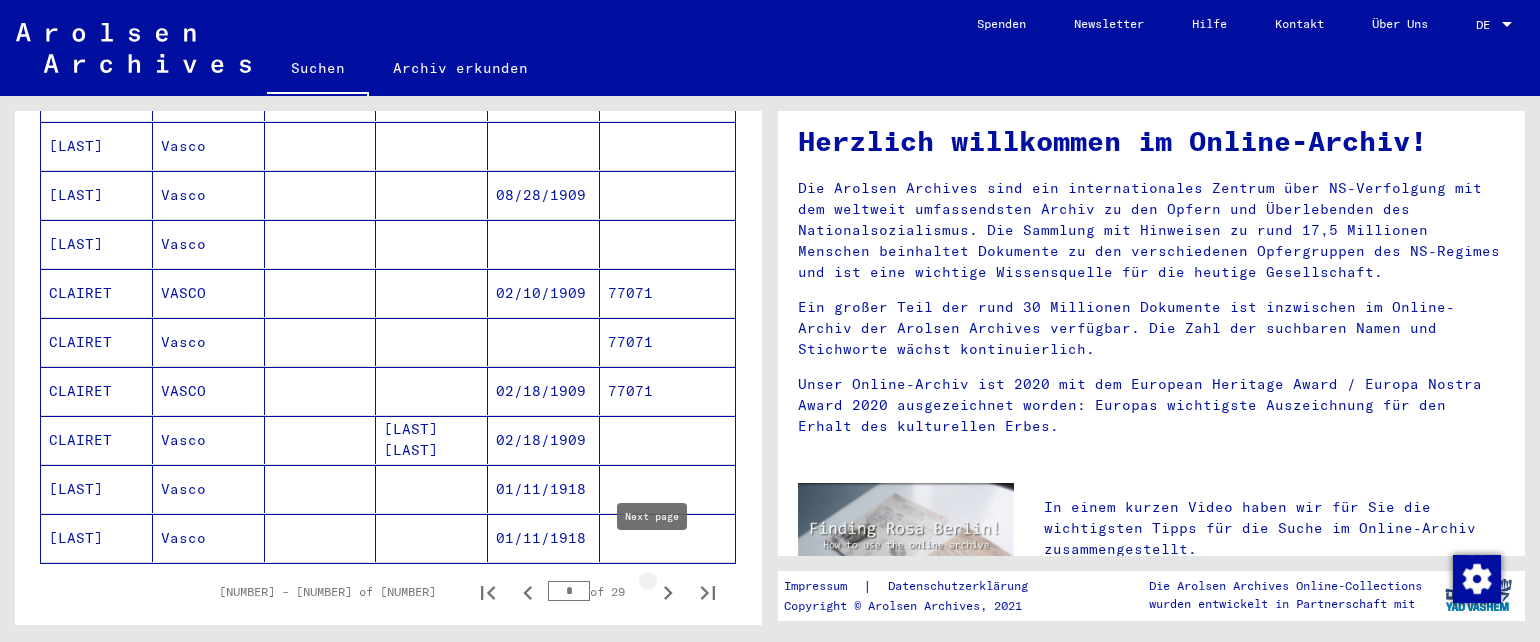 click 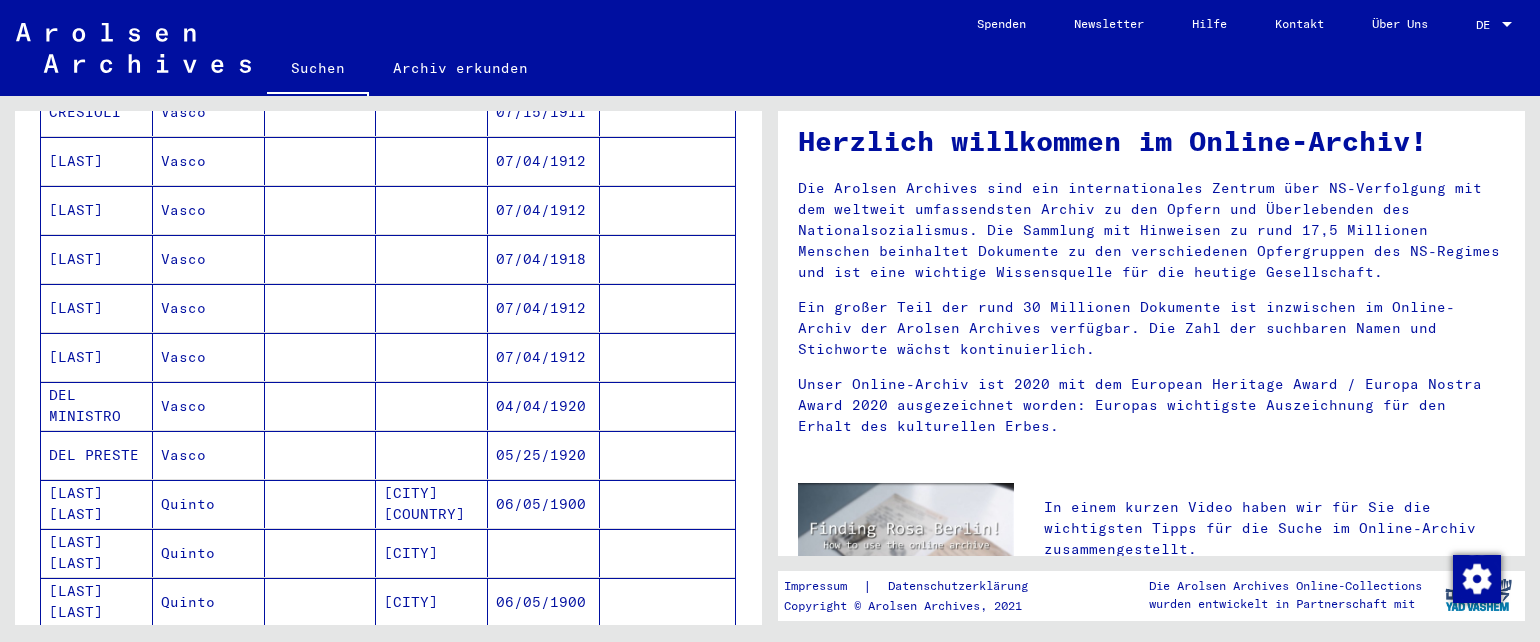 scroll, scrollTop: 1389, scrollLeft: 0, axis: vertical 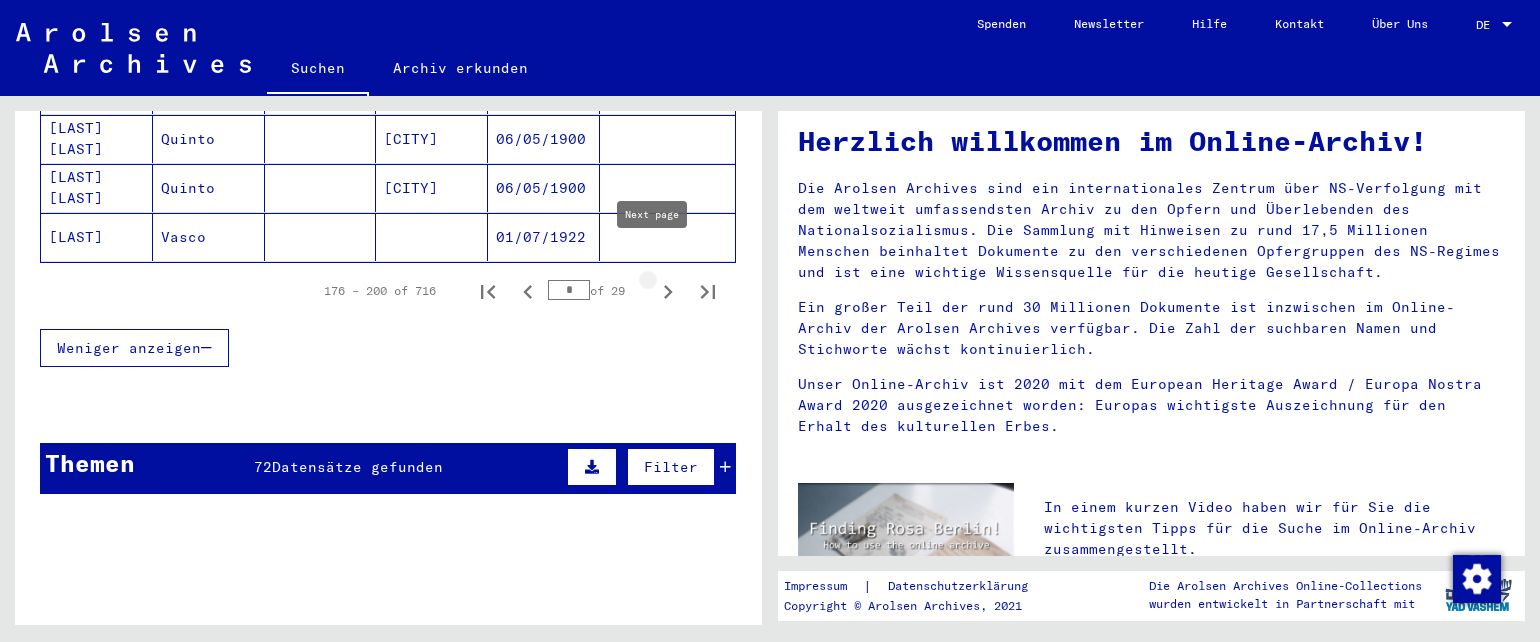 click 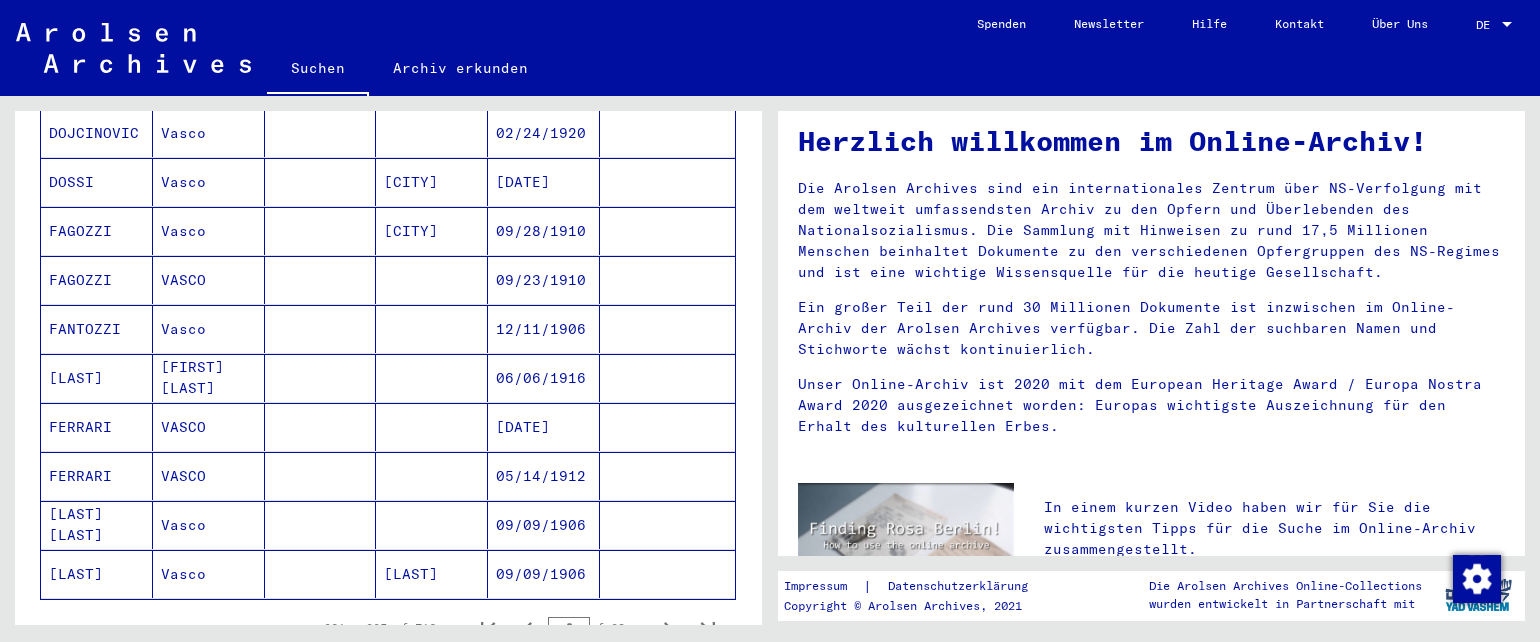 scroll, scrollTop: 1102, scrollLeft: 0, axis: vertical 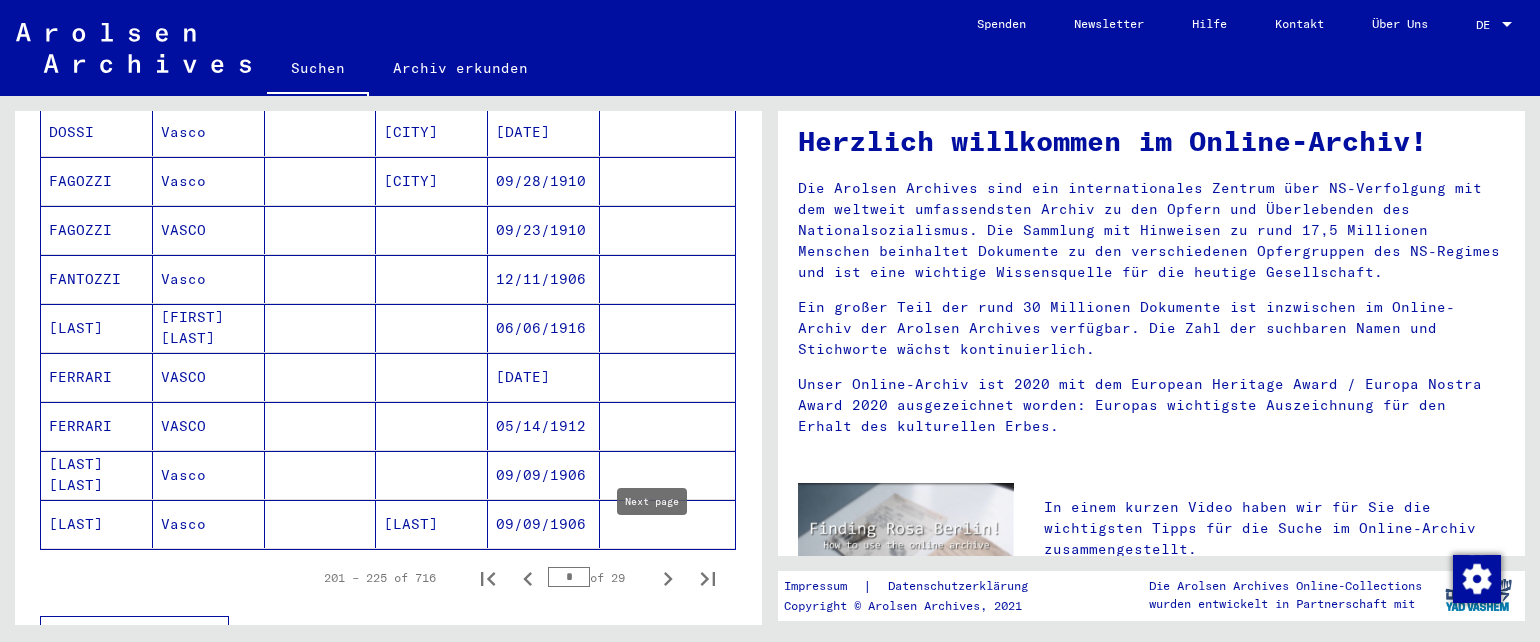 click 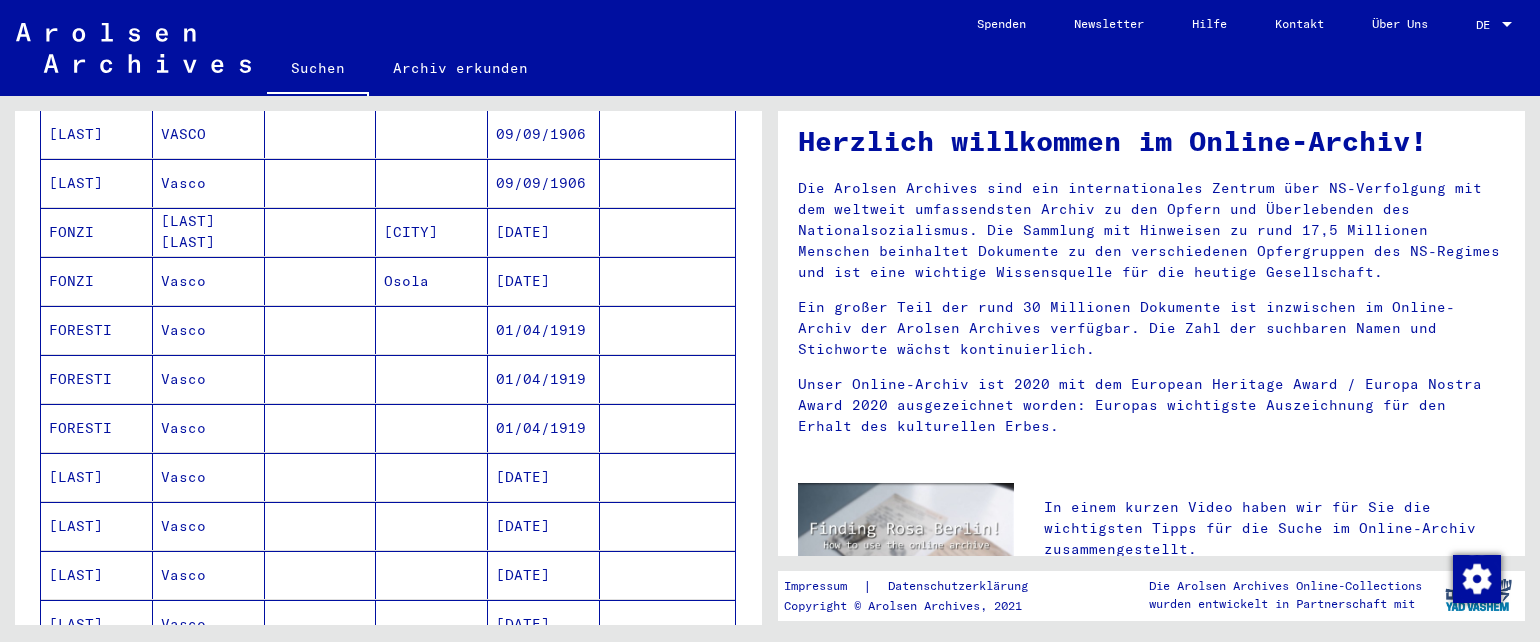 scroll, scrollTop: 1122, scrollLeft: 0, axis: vertical 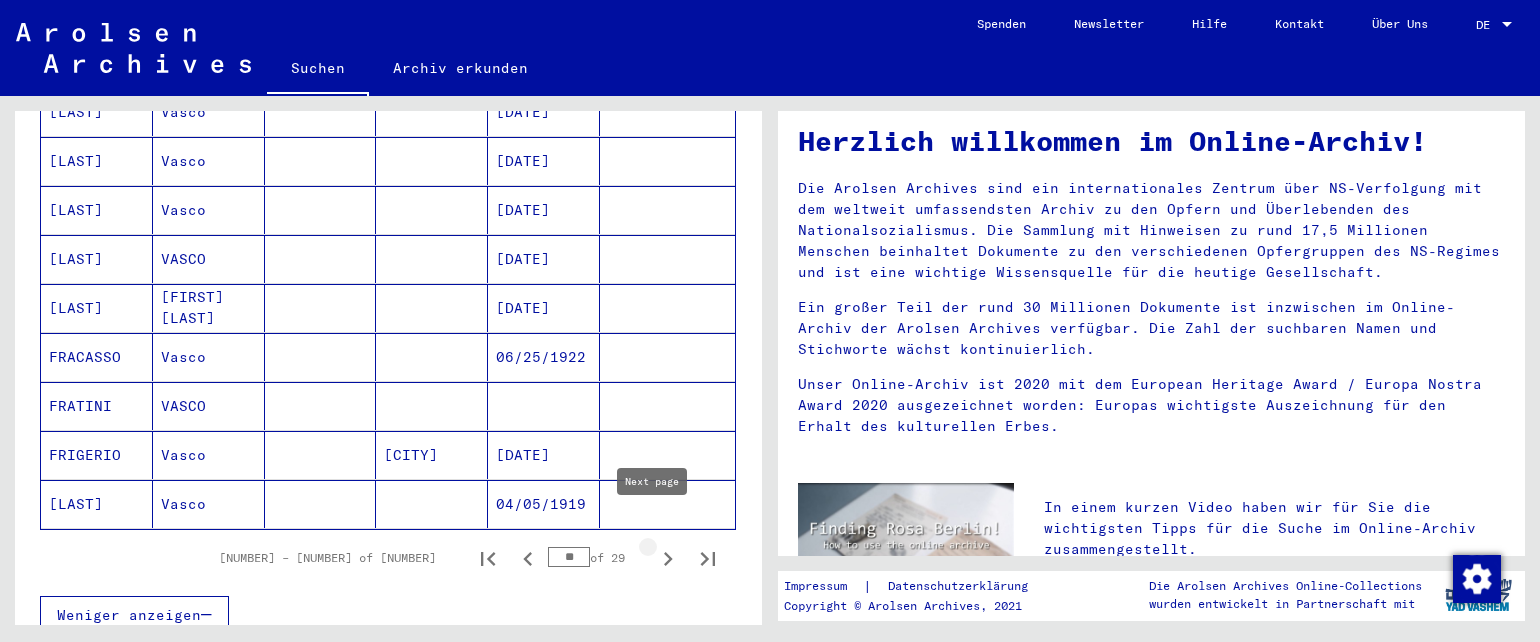 click 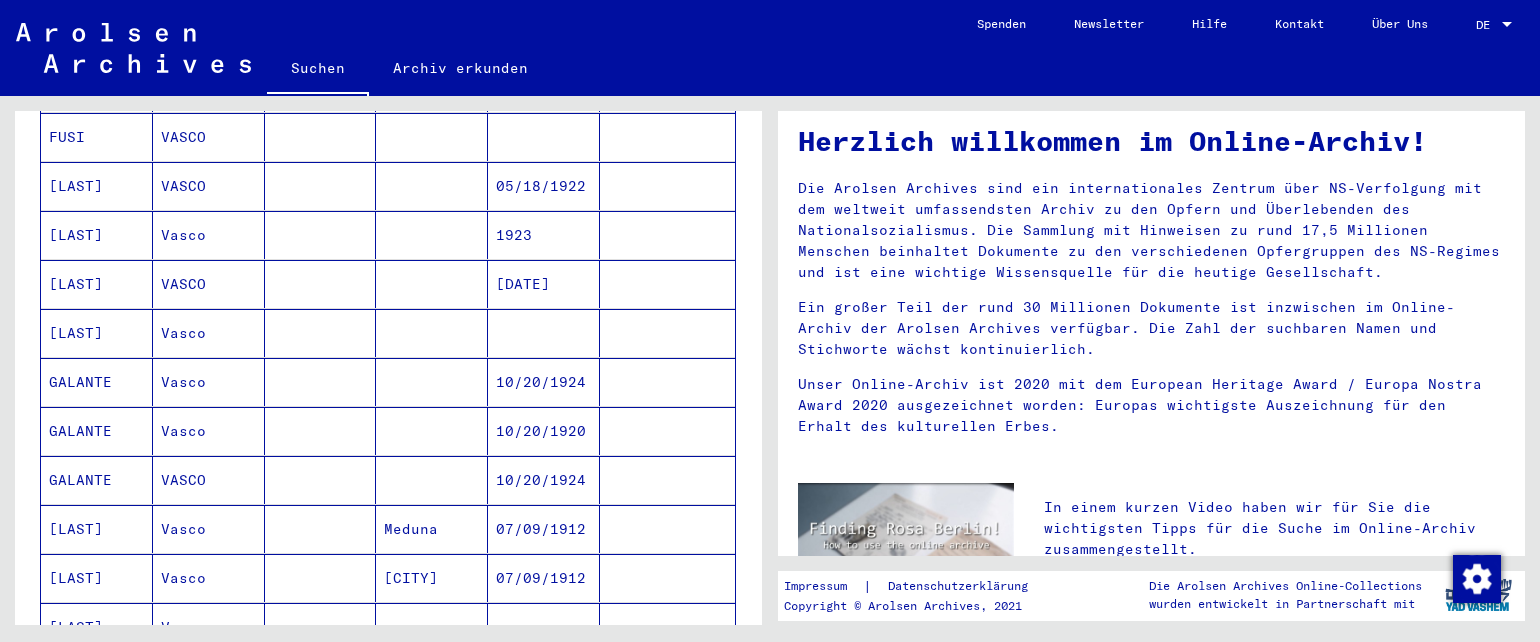 scroll, scrollTop: 1168, scrollLeft: 0, axis: vertical 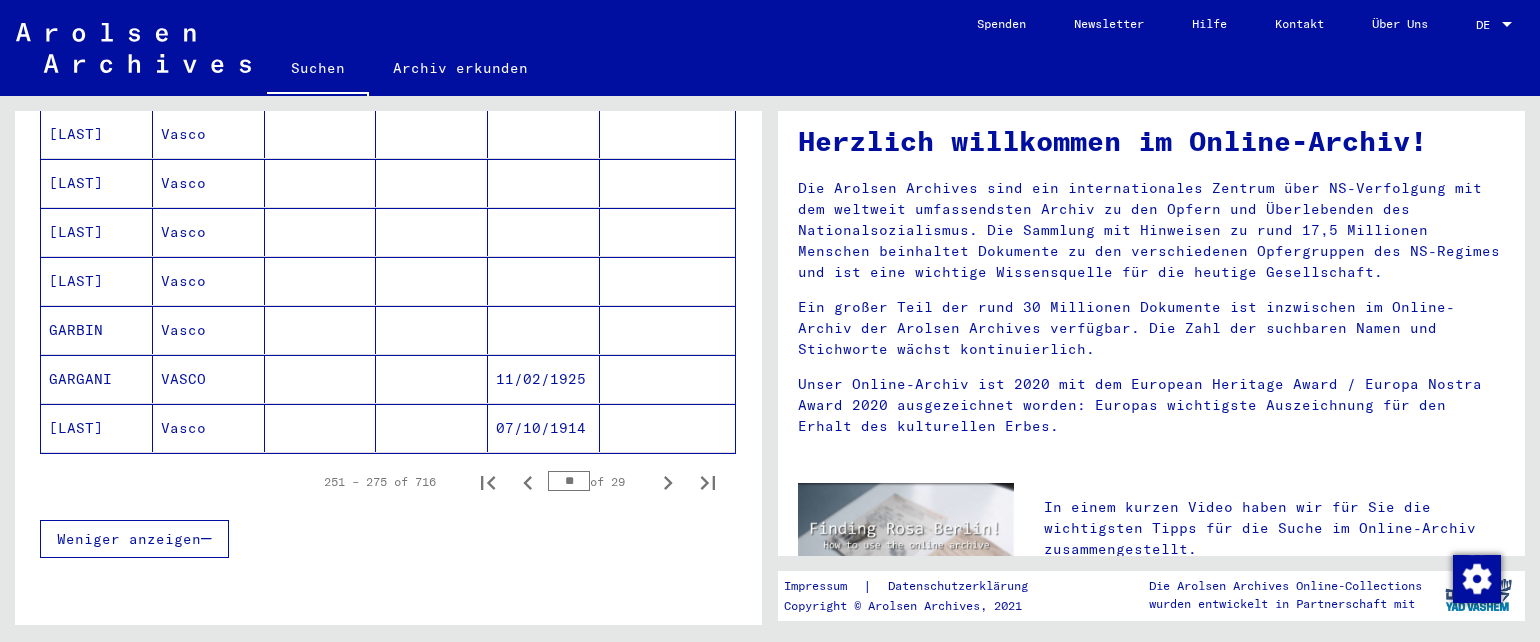 click on "GARGANI" at bounding box center [97, 428] 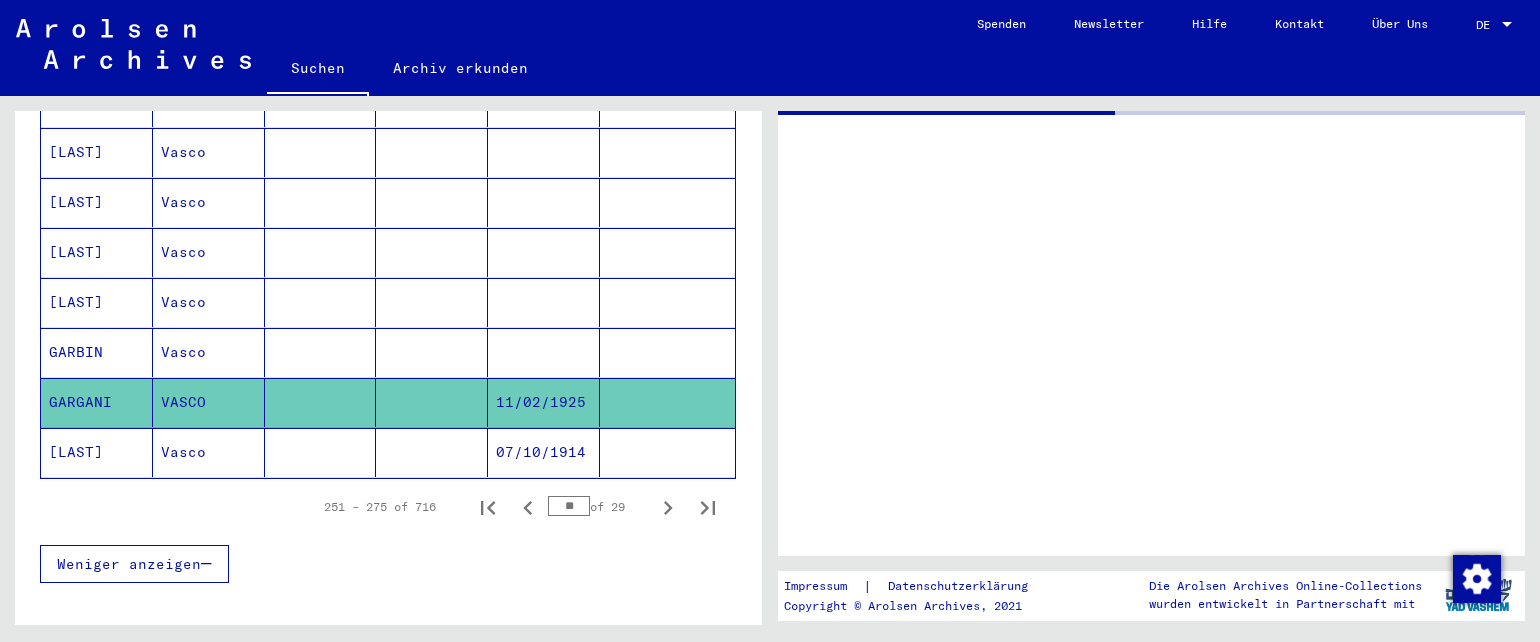 scroll, scrollTop: 0, scrollLeft: 0, axis: both 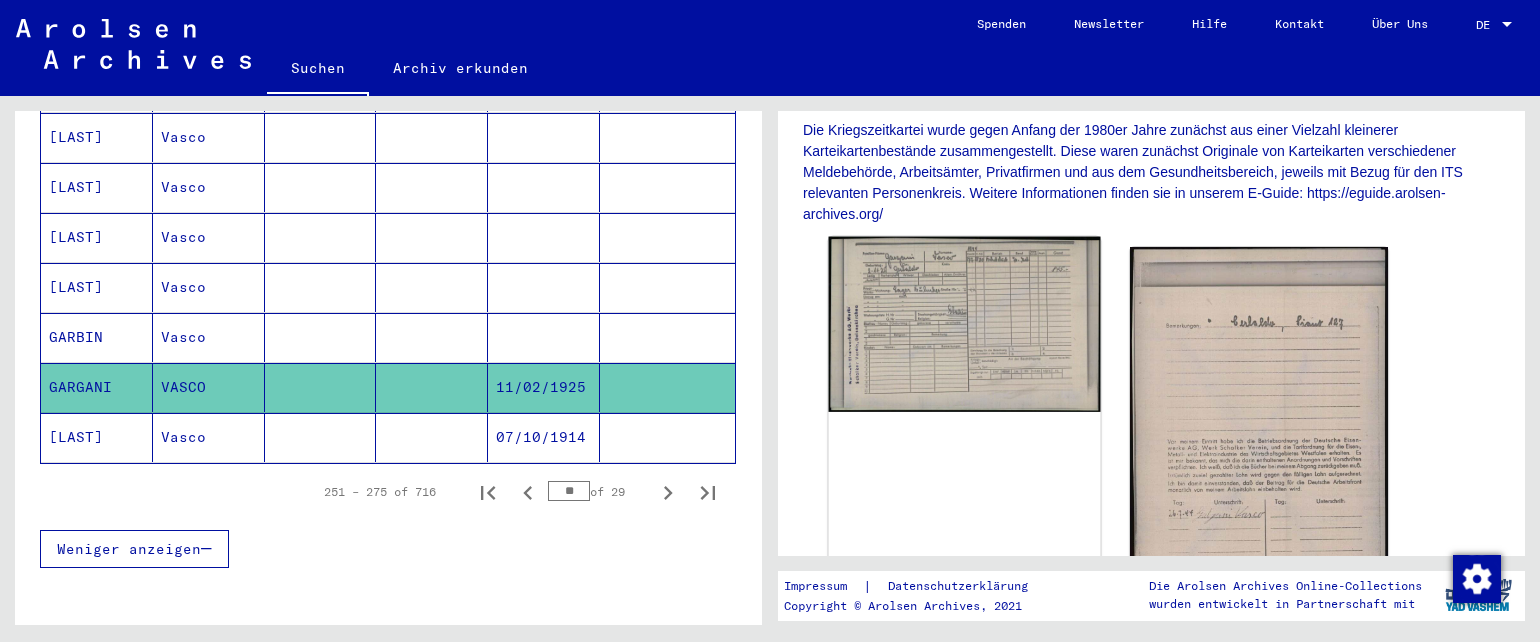 click 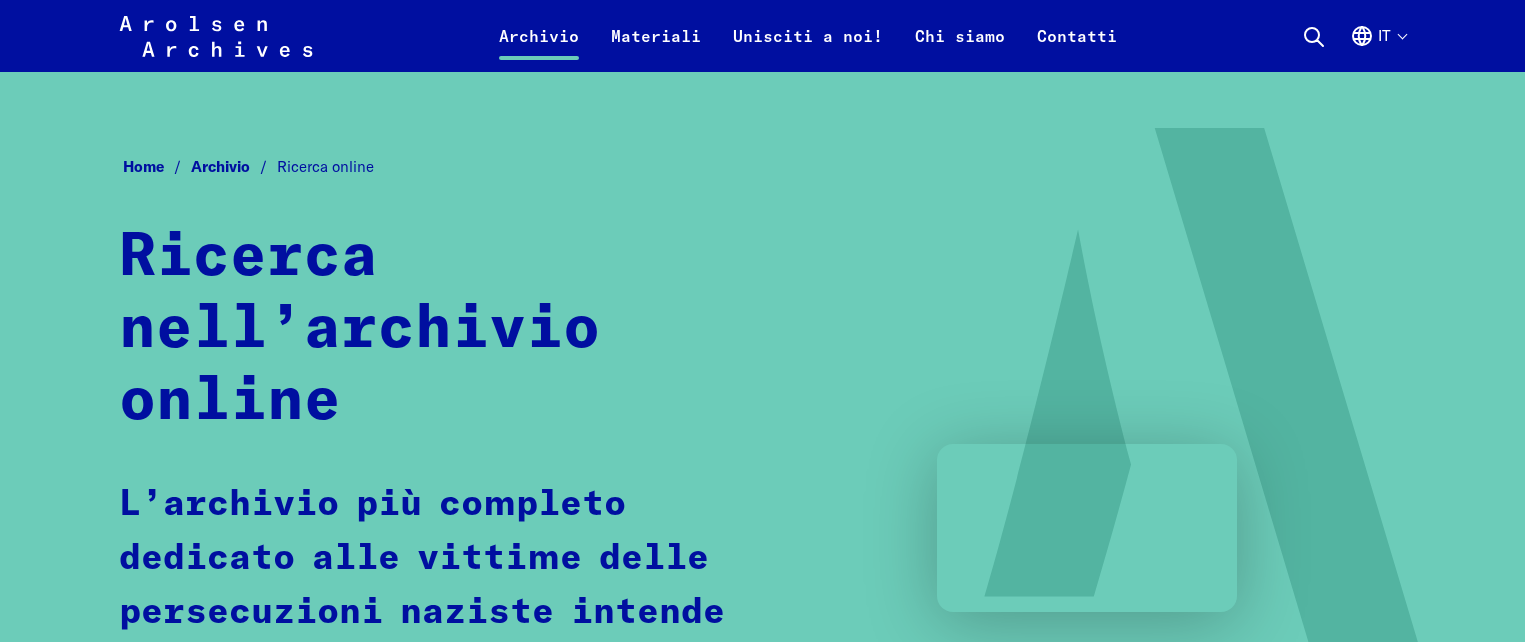 scroll, scrollTop: 1120, scrollLeft: 0, axis: vertical 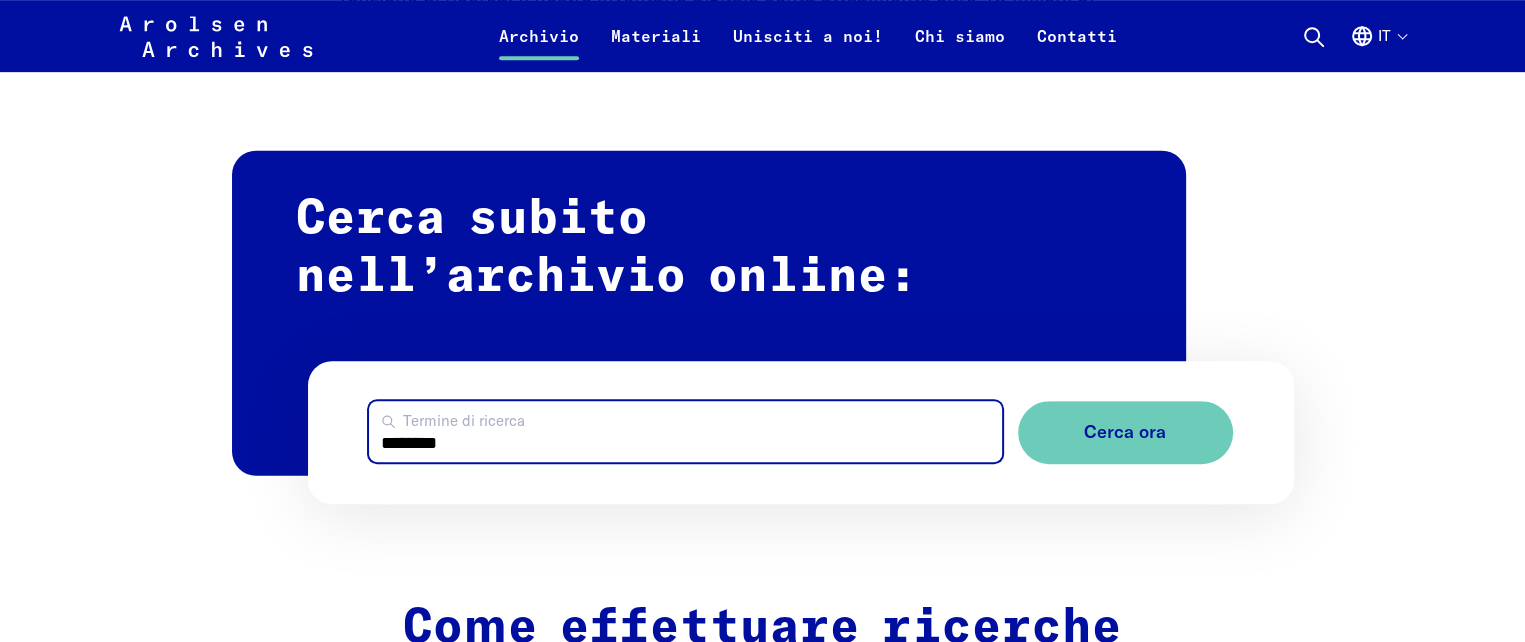 click on "********" at bounding box center [685, 431] 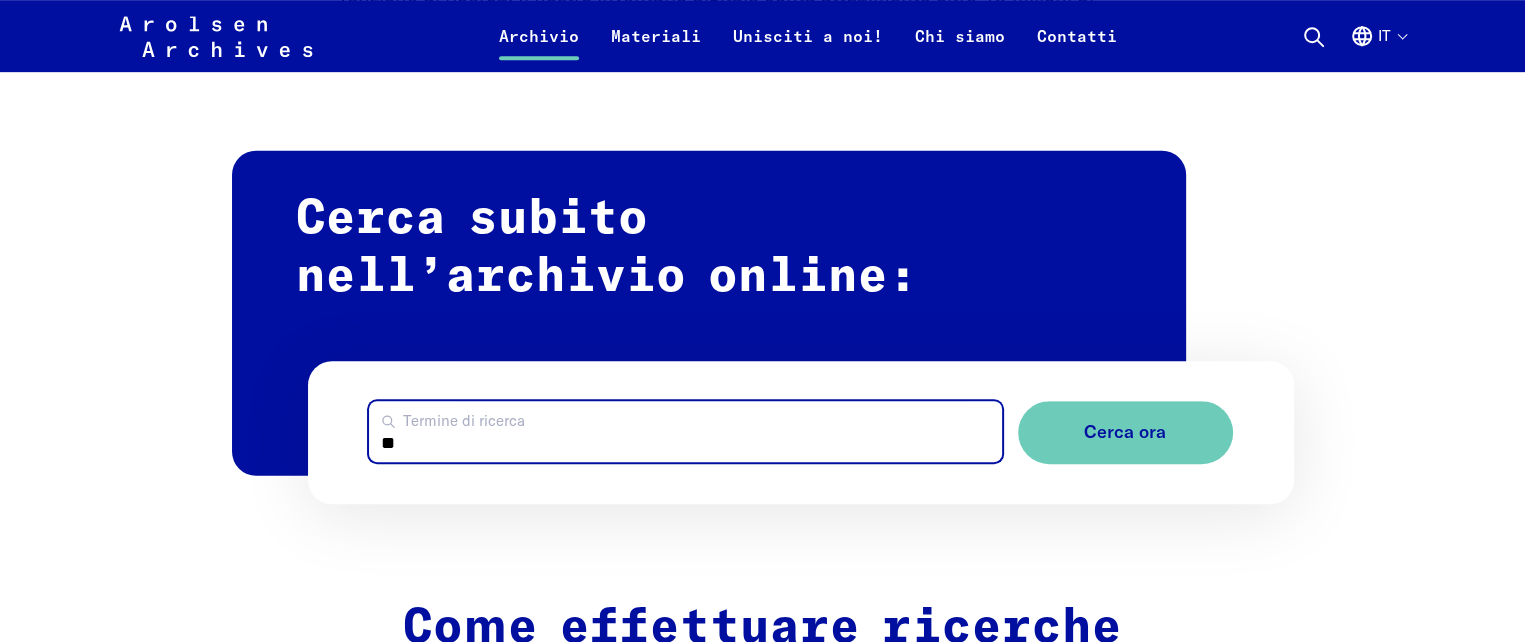 type on "*" 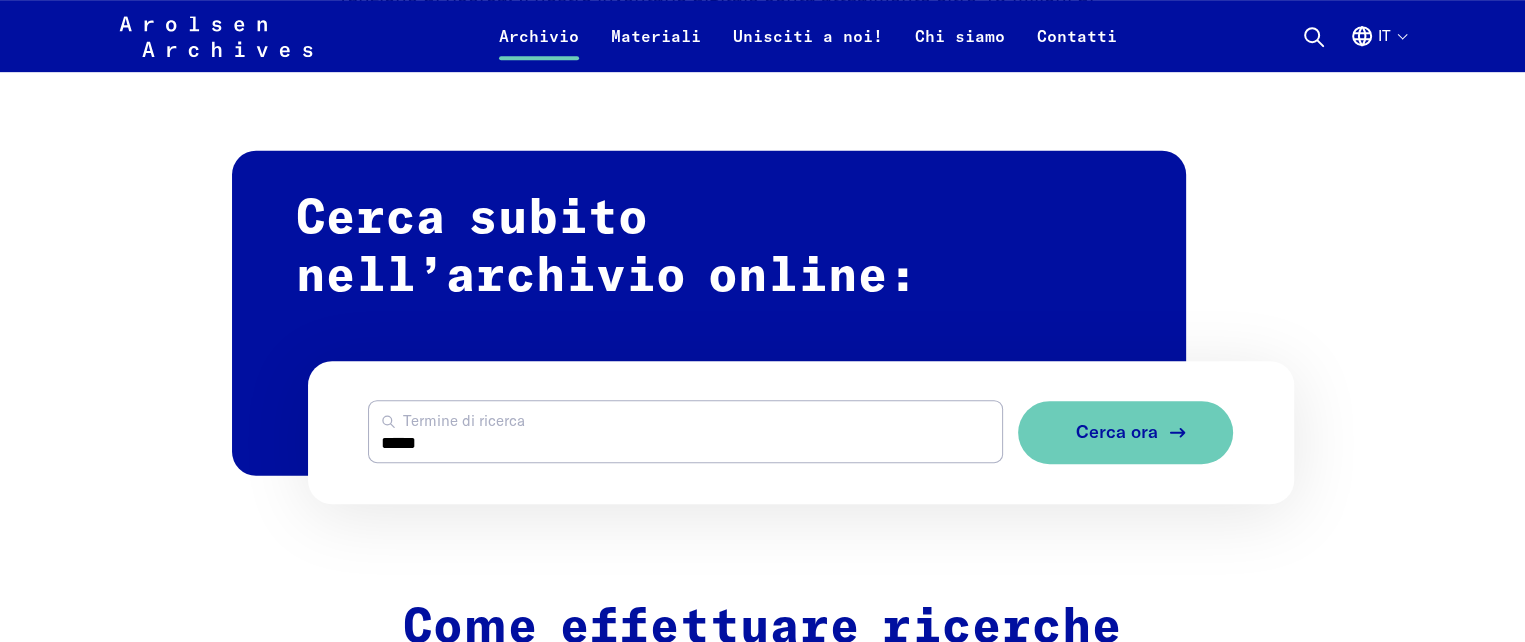 click on "Cerca ora" at bounding box center [1117, 432] 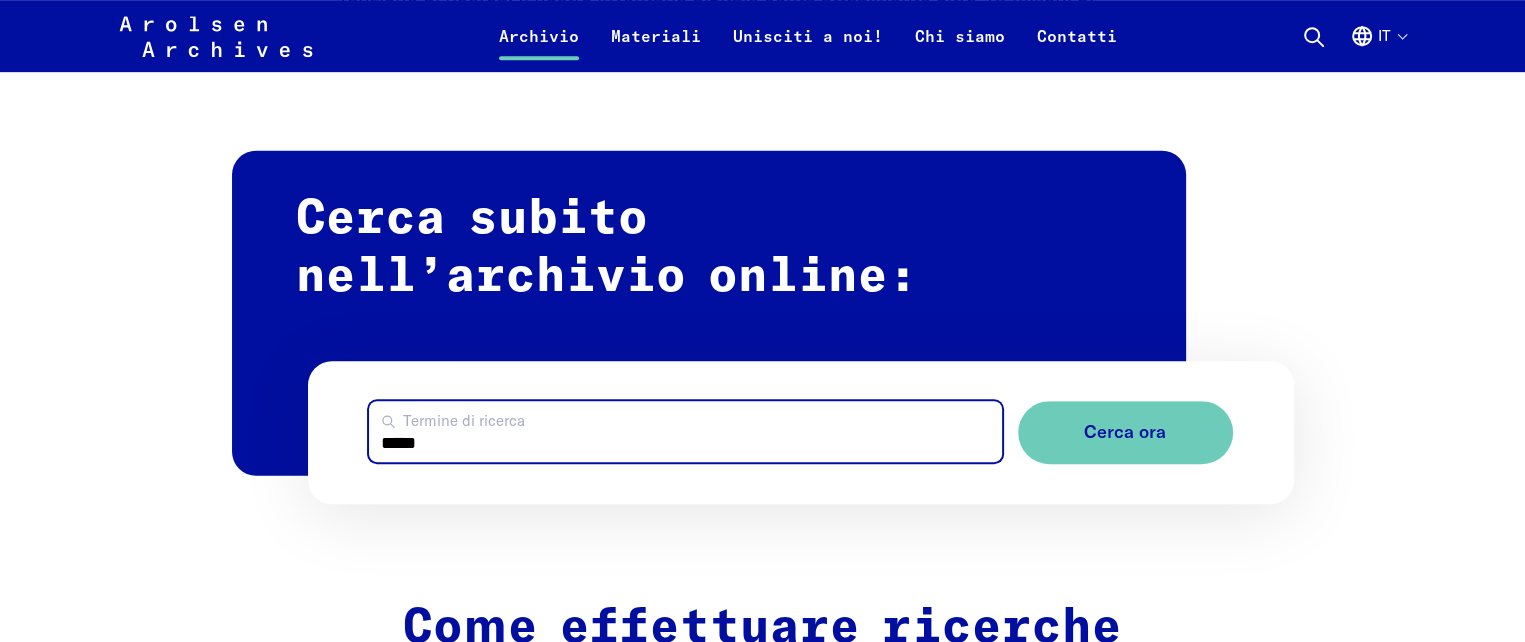click on "*****" at bounding box center (685, 431) 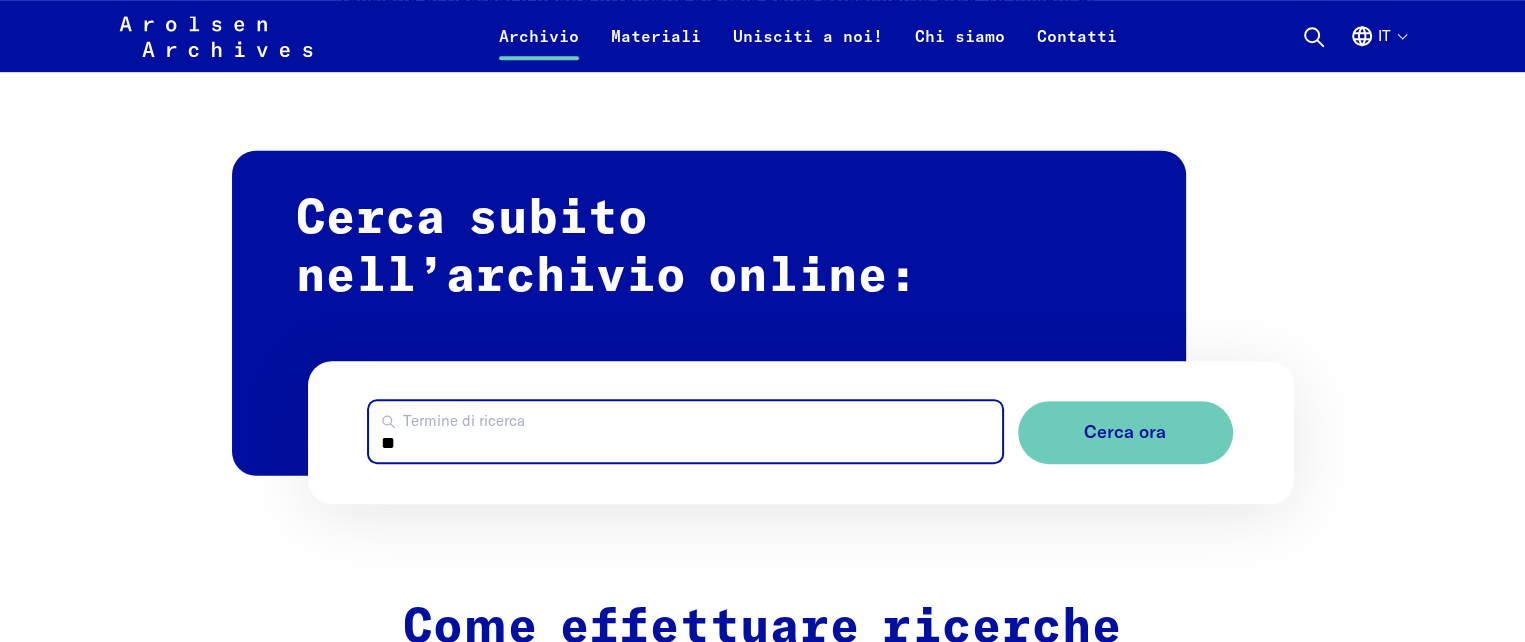 type on "*" 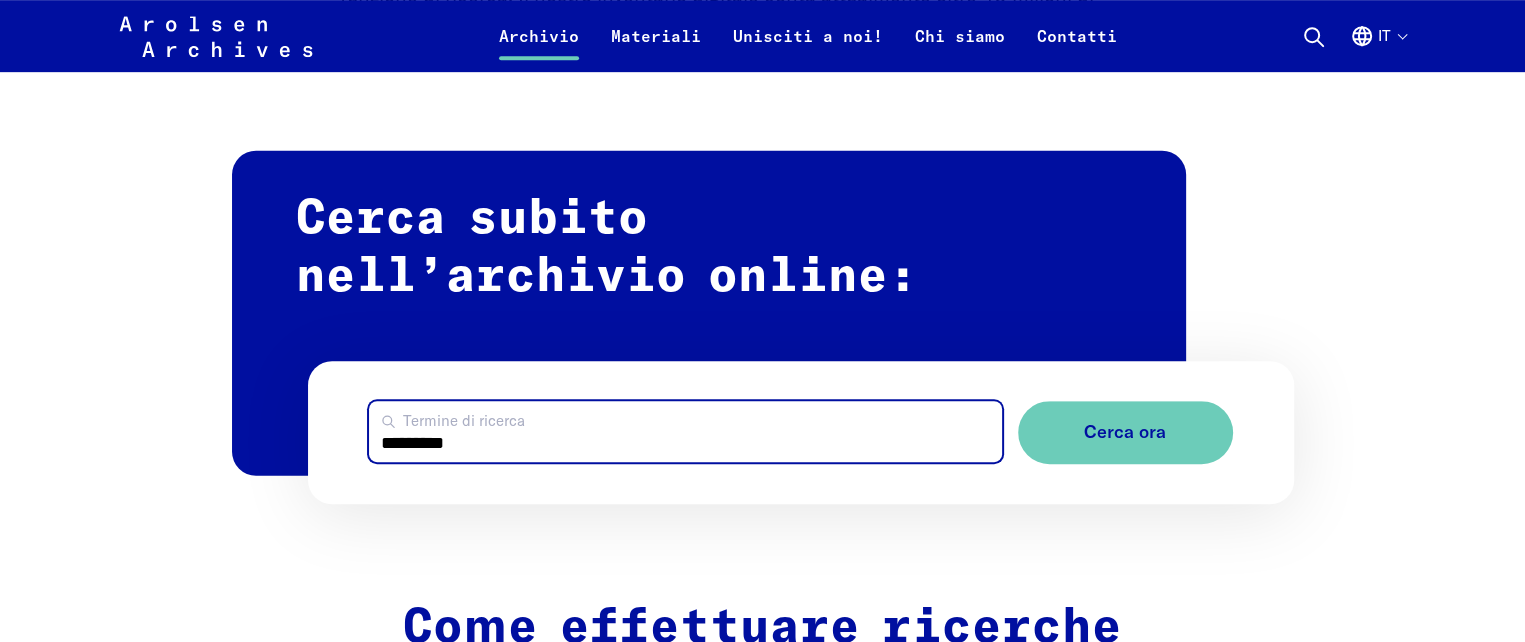 click on "Cerca ora" at bounding box center [1125, 432] 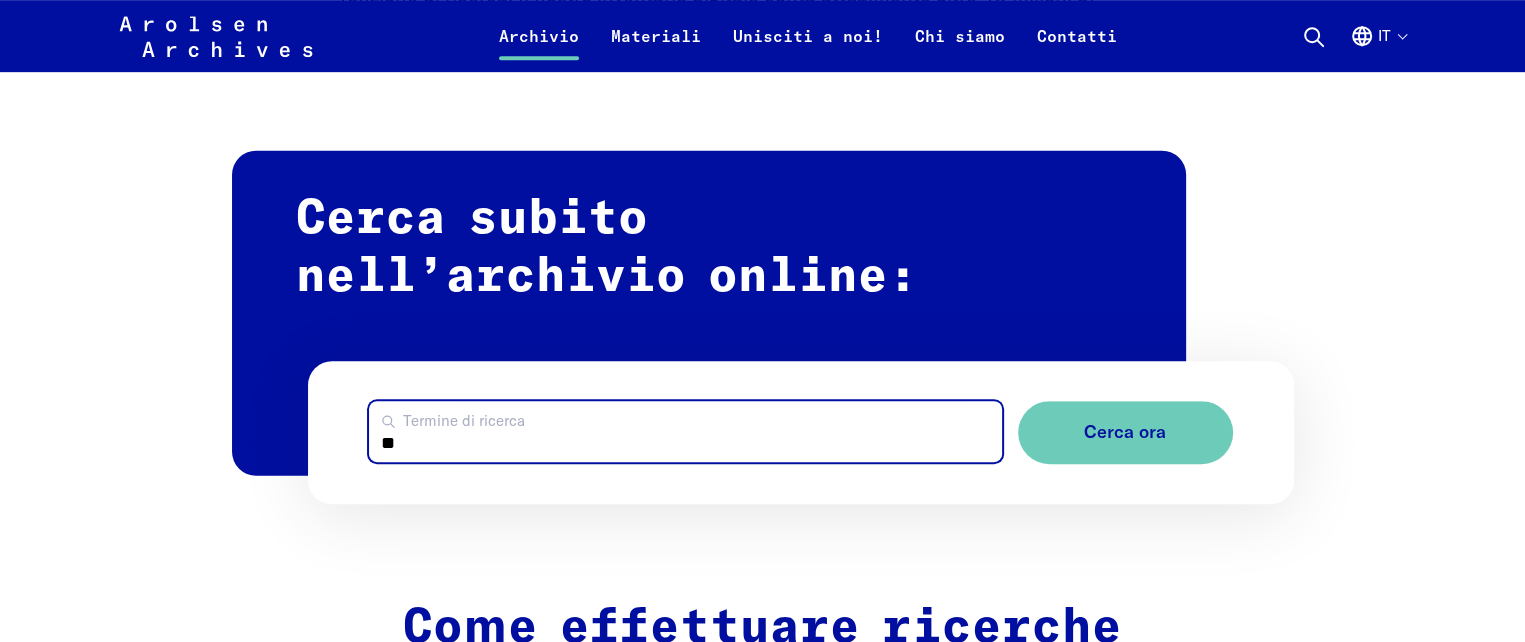 type on "*" 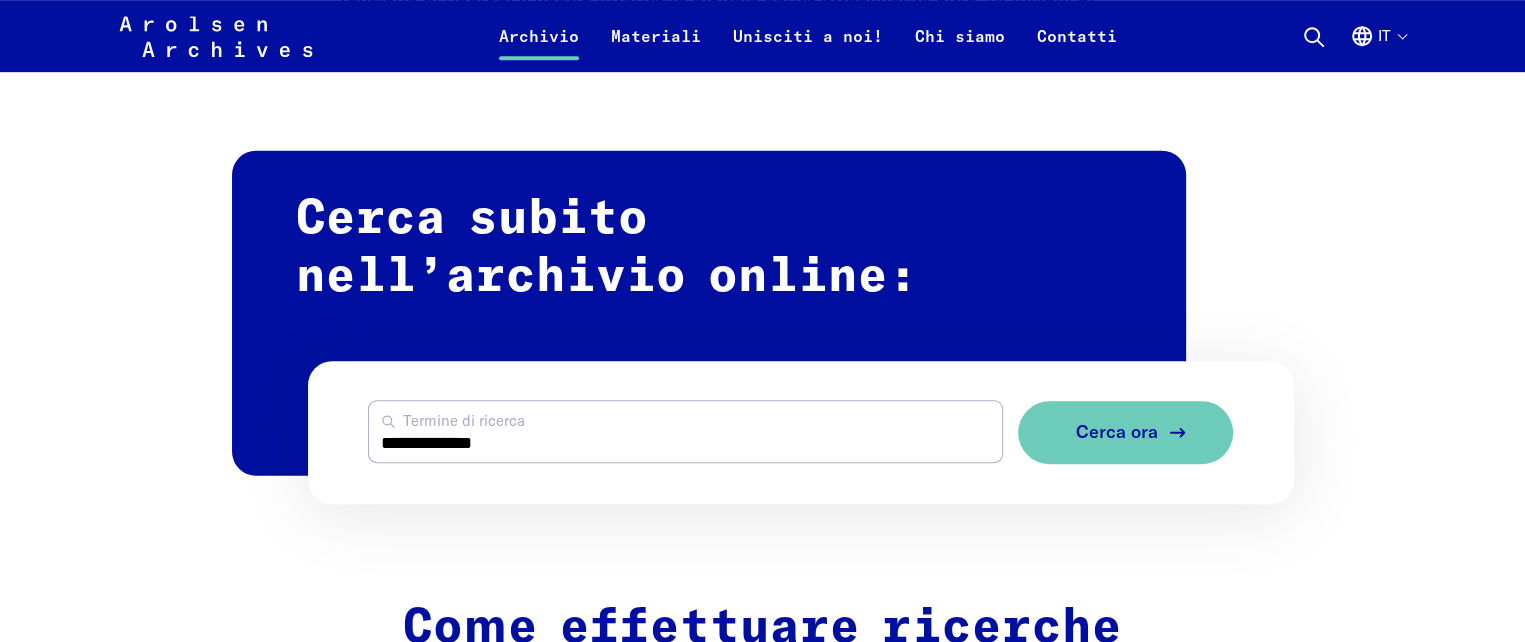 click on "Cerca ora" at bounding box center (1117, 432) 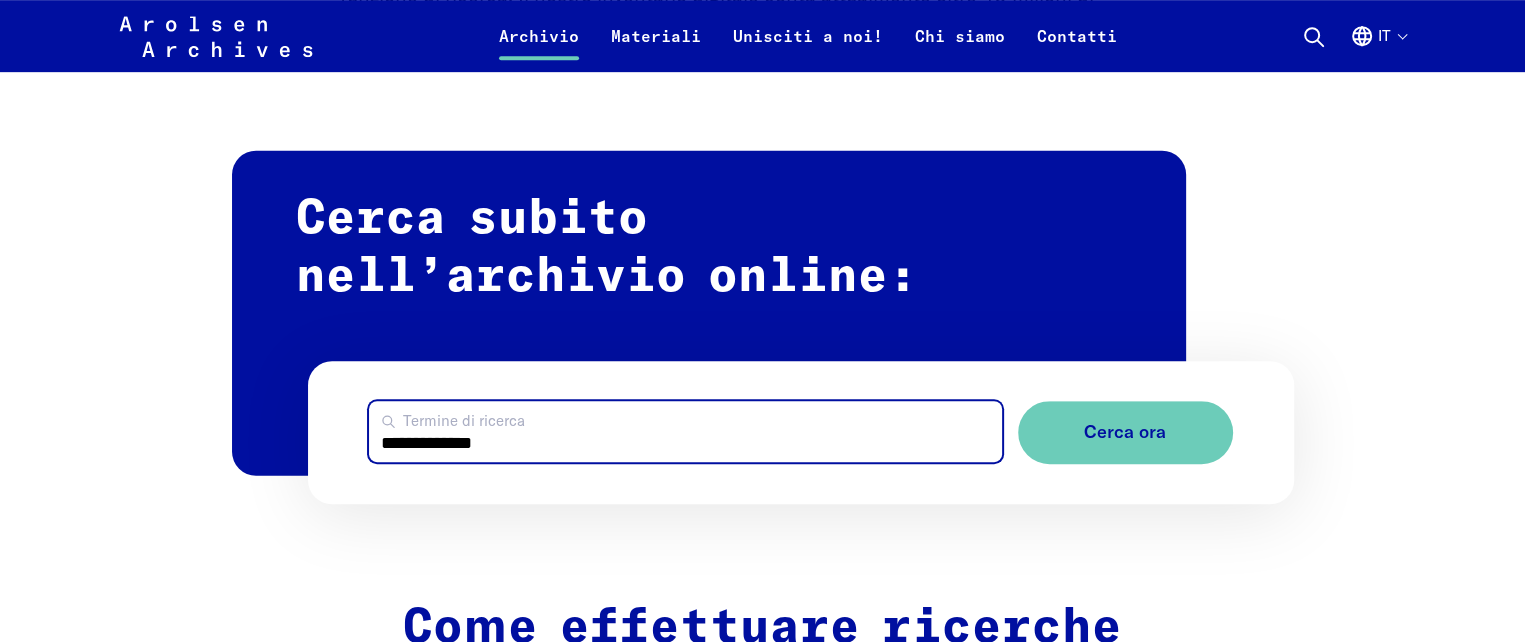click on "**********" at bounding box center [685, 431] 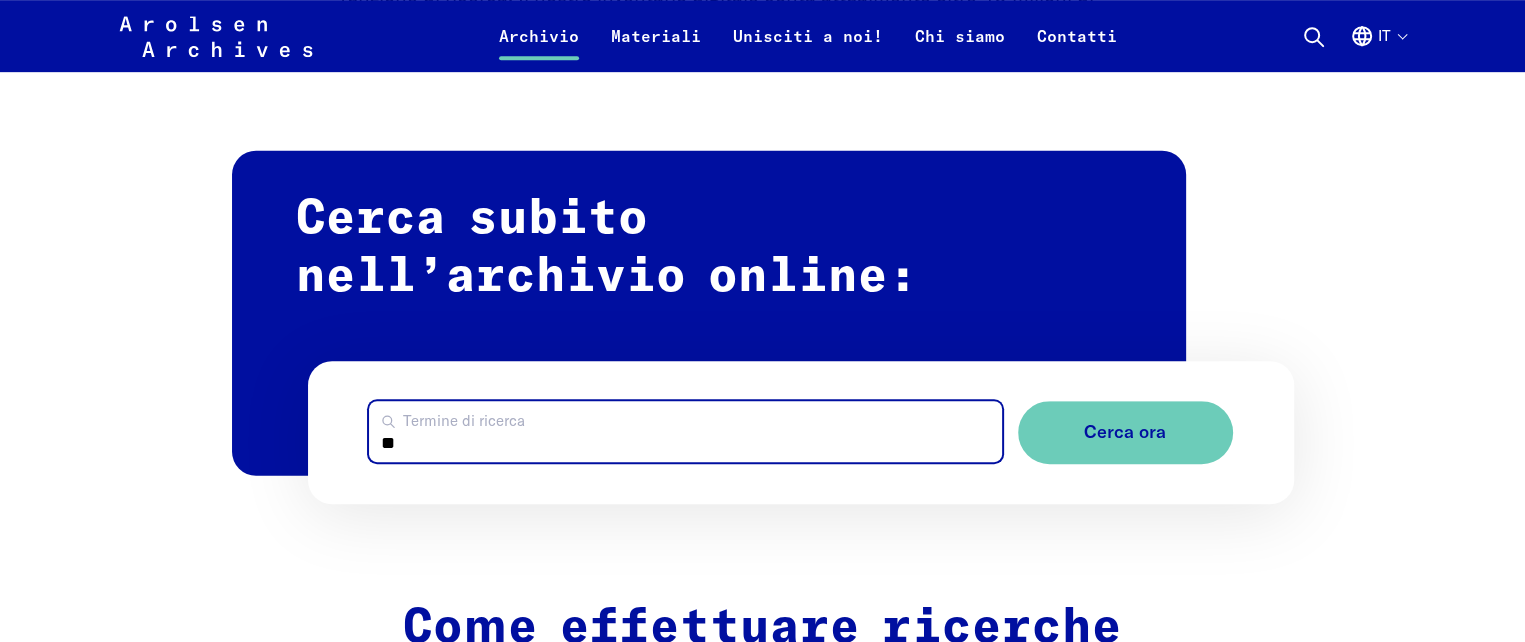 type on "*" 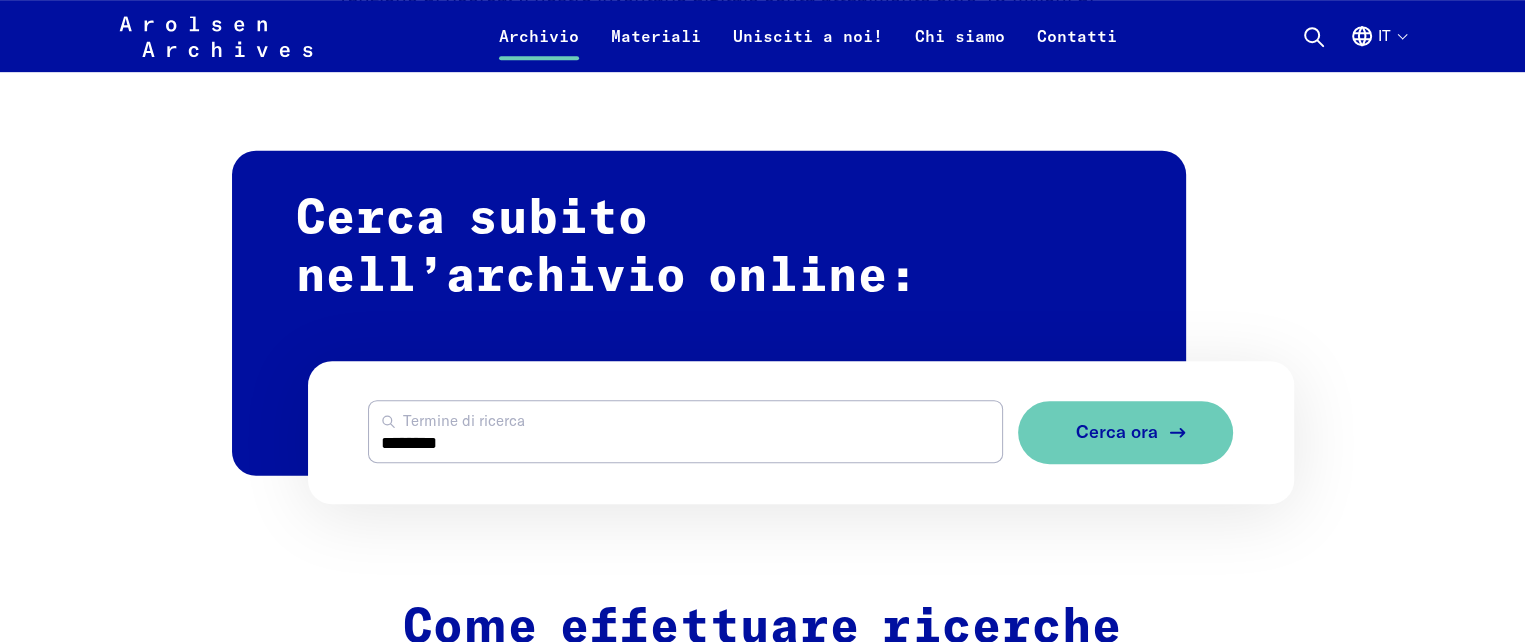 click on "Cerca ora" at bounding box center [1117, 432] 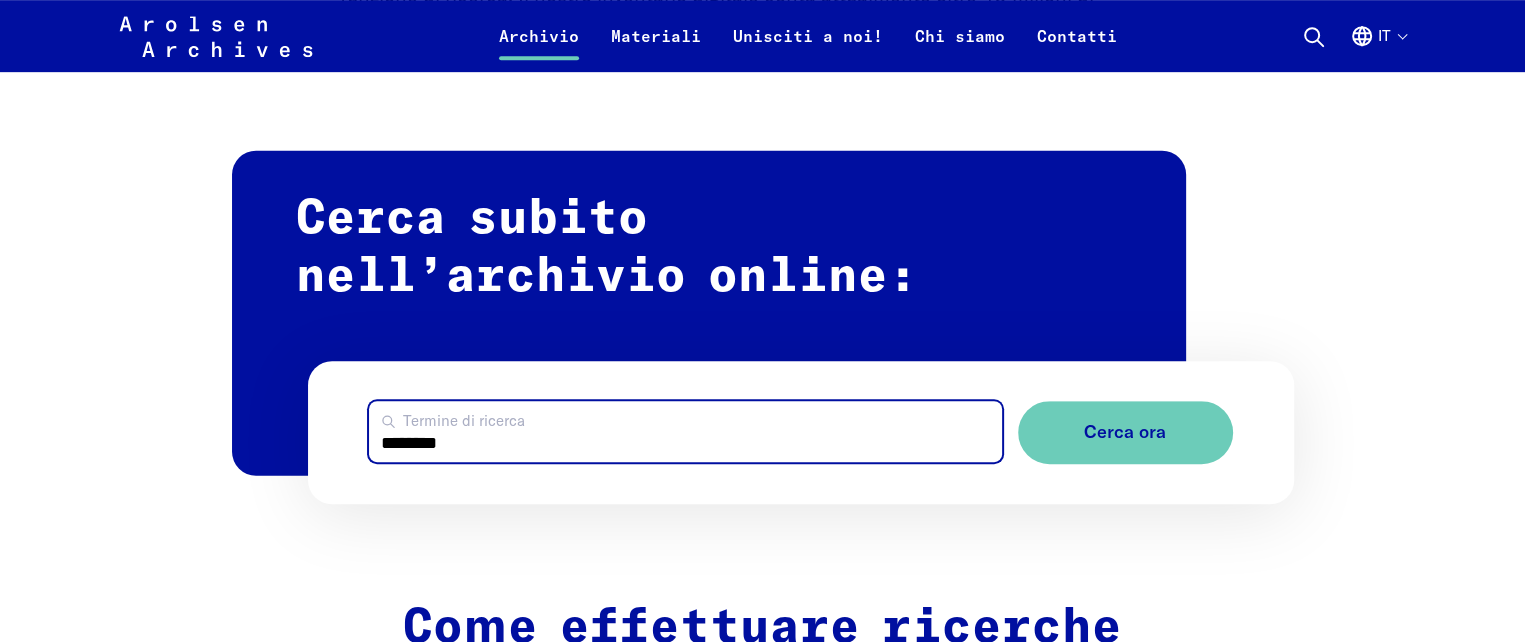 click on "********" at bounding box center (685, 431) 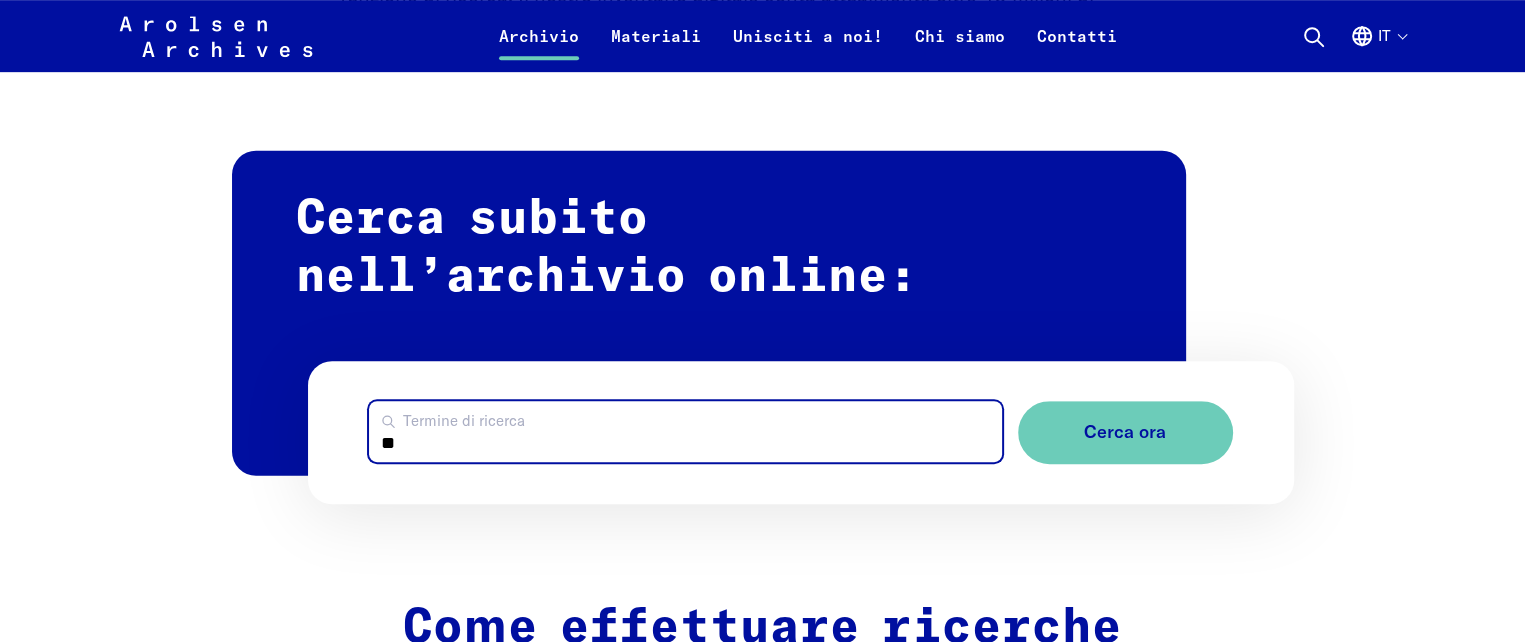 type on "*" 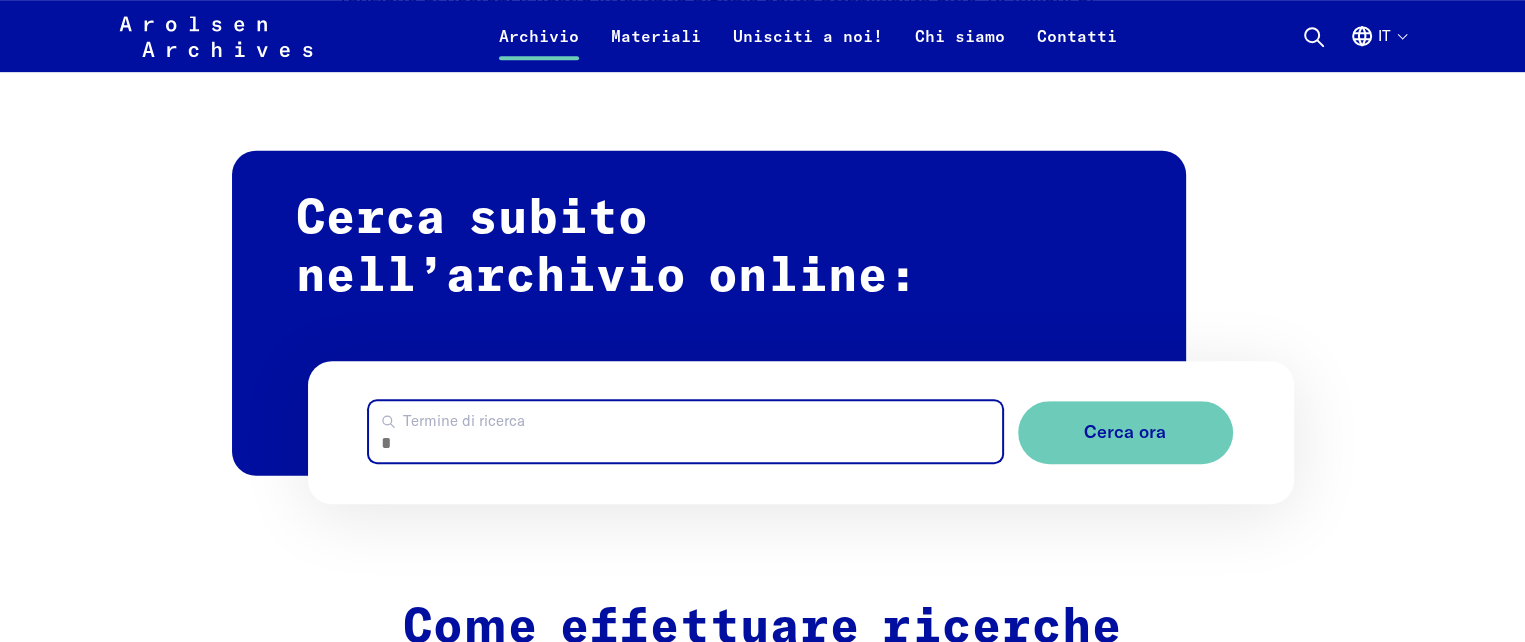 click on "Termine di ricerca" at bounding box center (685, 431) 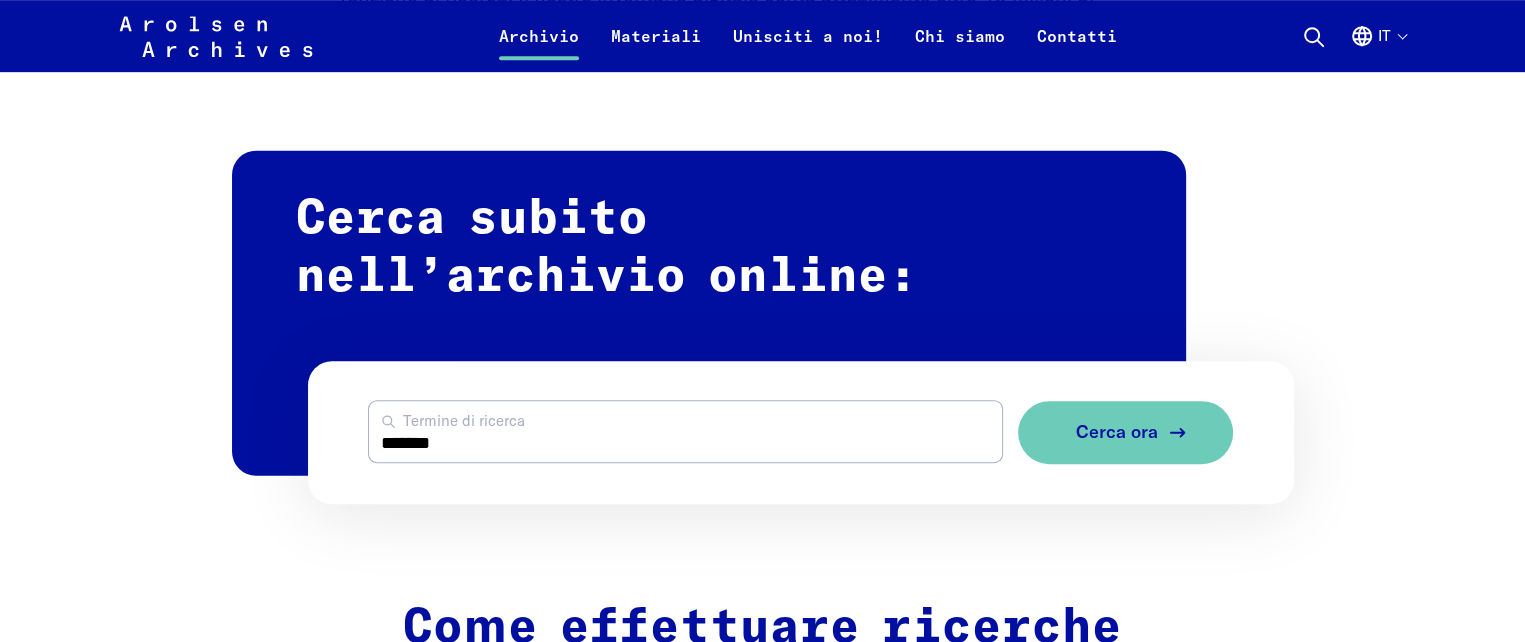 click on "Cerca ora" at bounding box center [1117, 432] 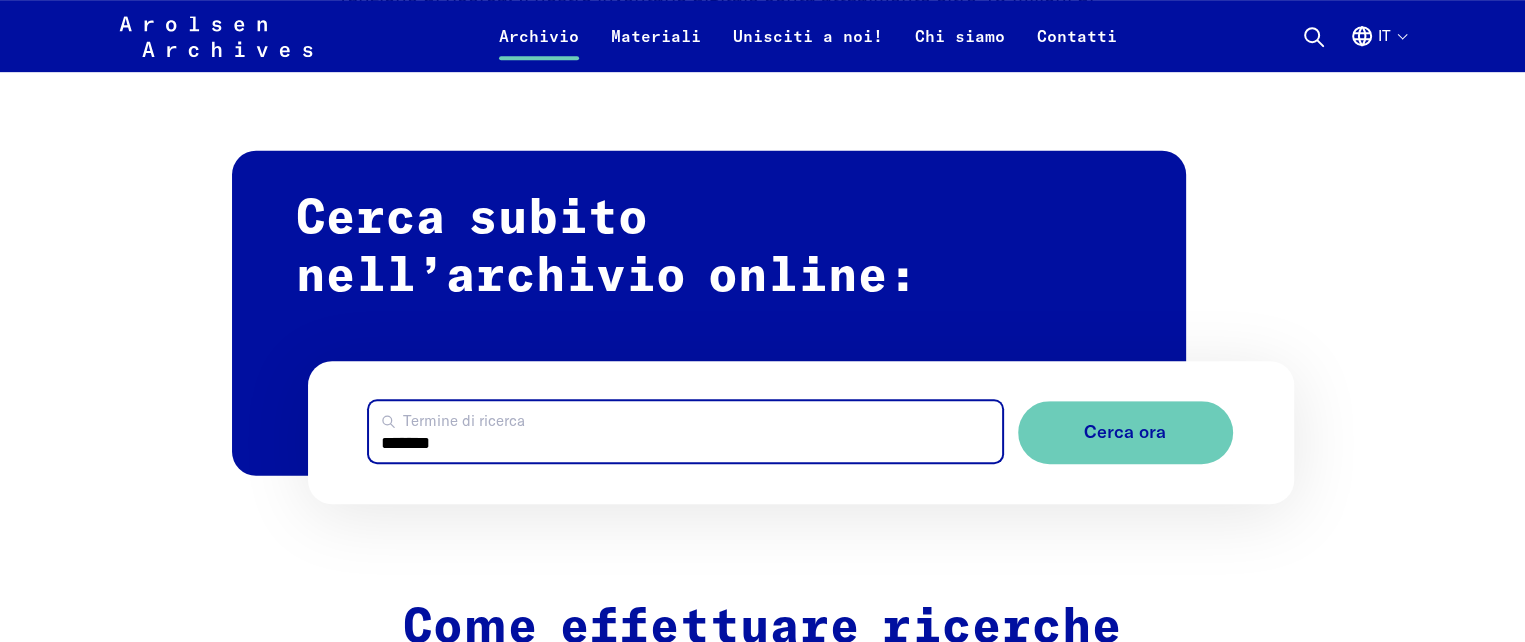 click on "*******" at bounding box center (685, 431) 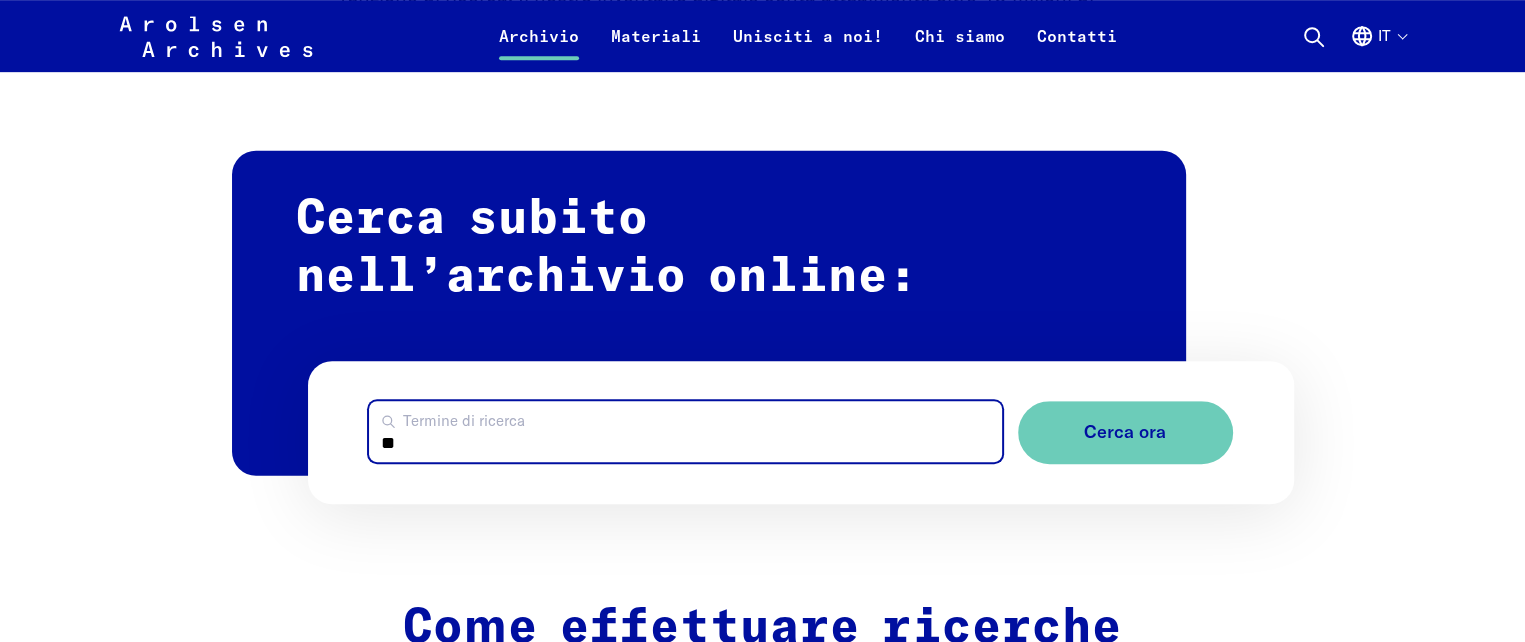 type on "*" 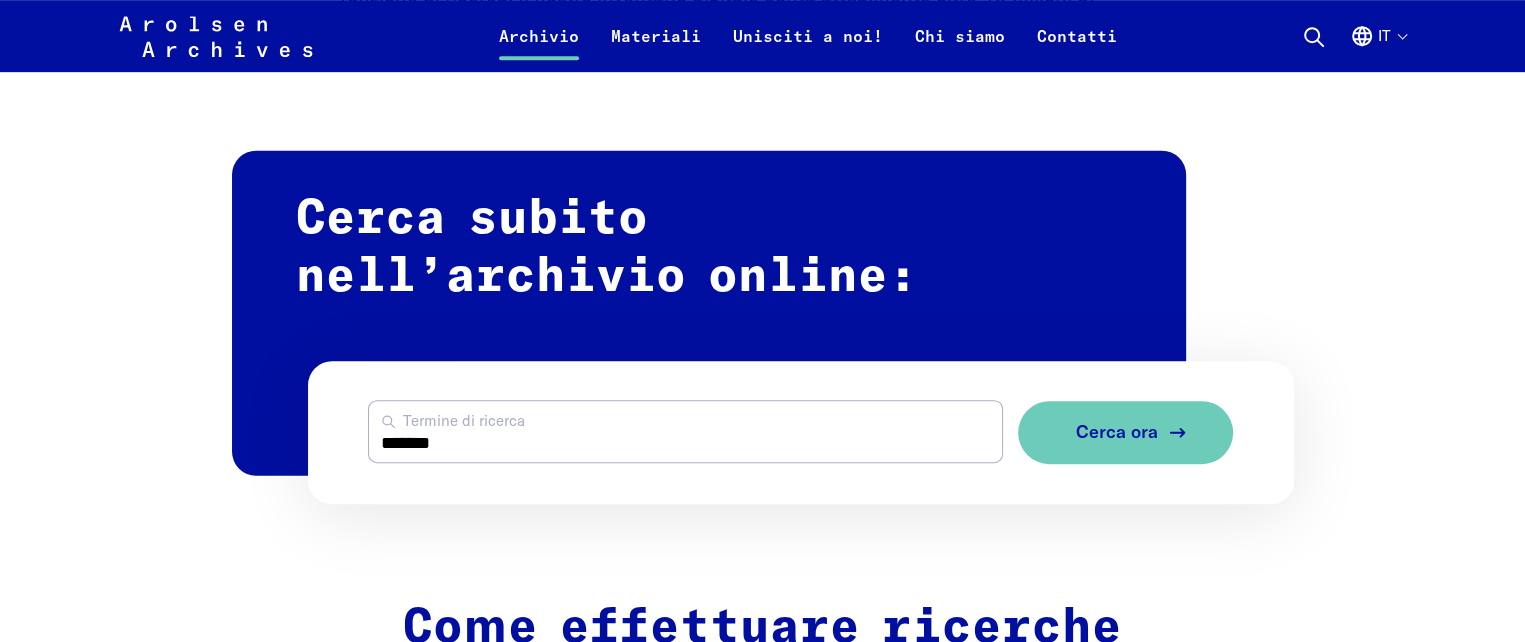 click on "Cerca ora" at bounding box center [1117, 432] 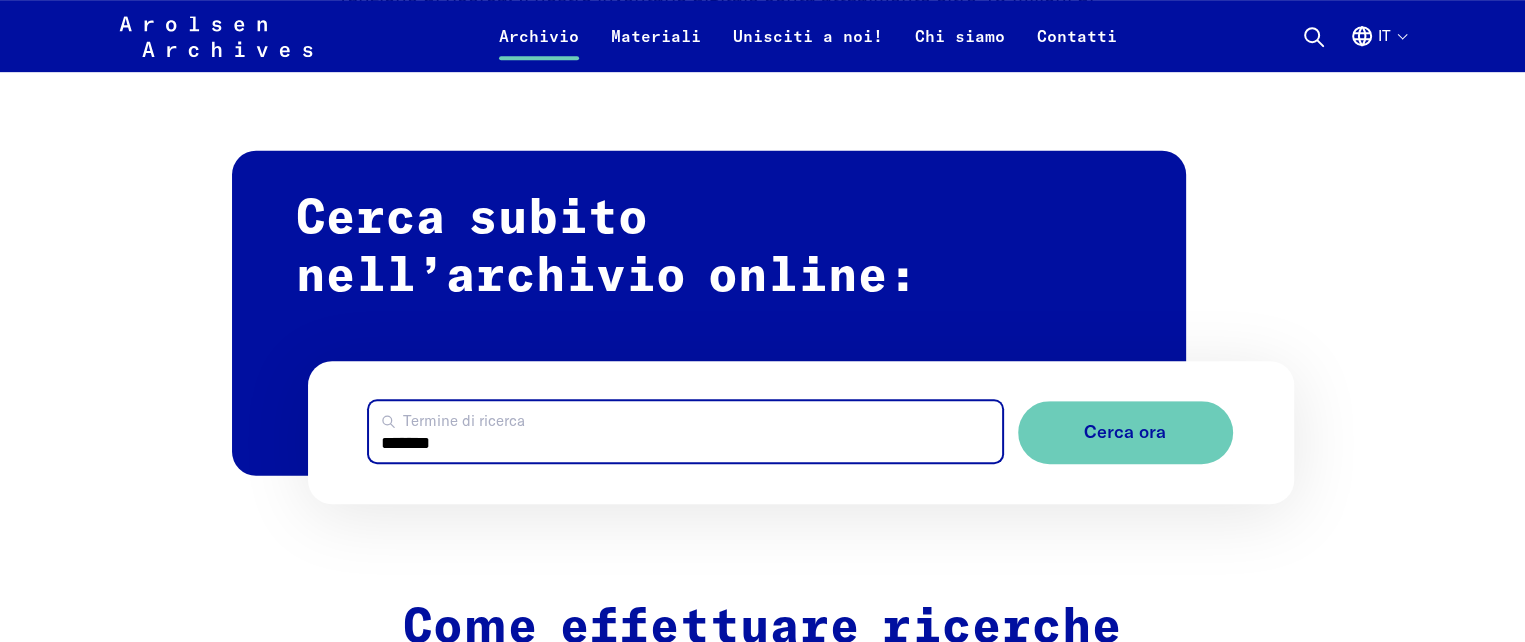 click on "*******" at bounding box center [685, 431] 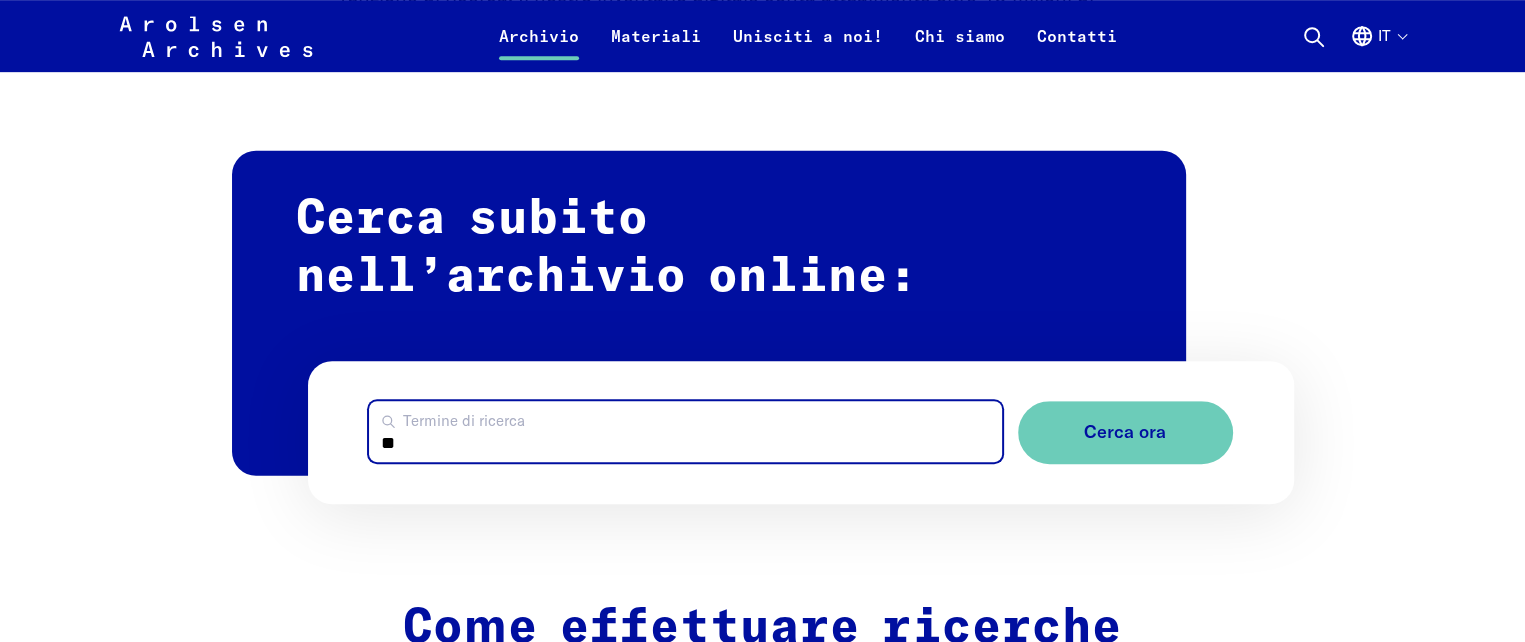 type on "*" 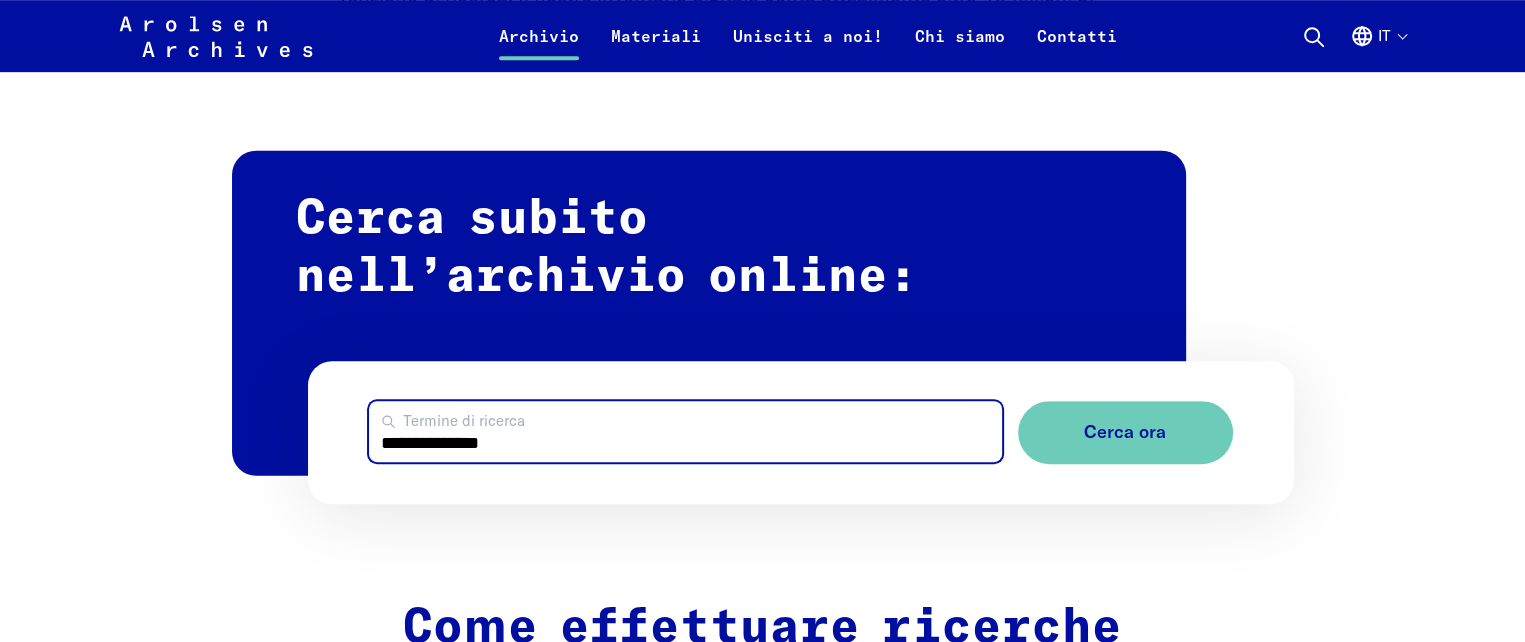type on "**********" 